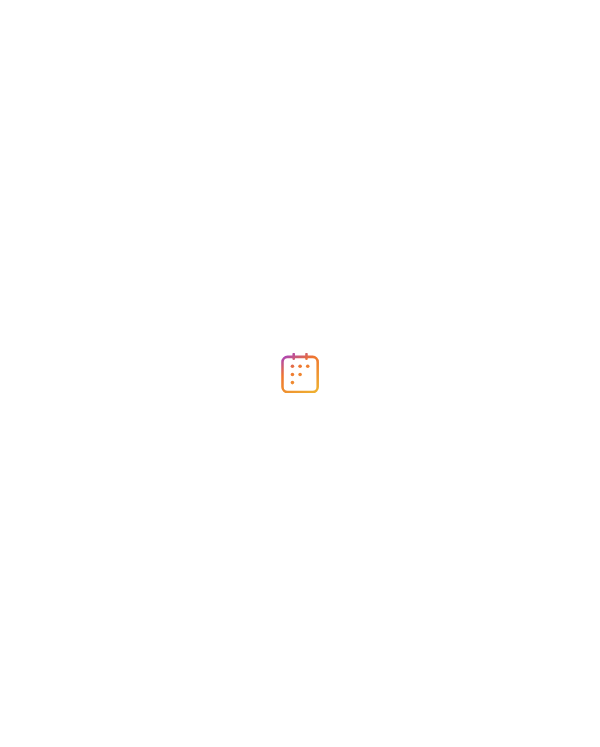 scroll, scrollTop: 0, scrollLeft: 0, axis: both 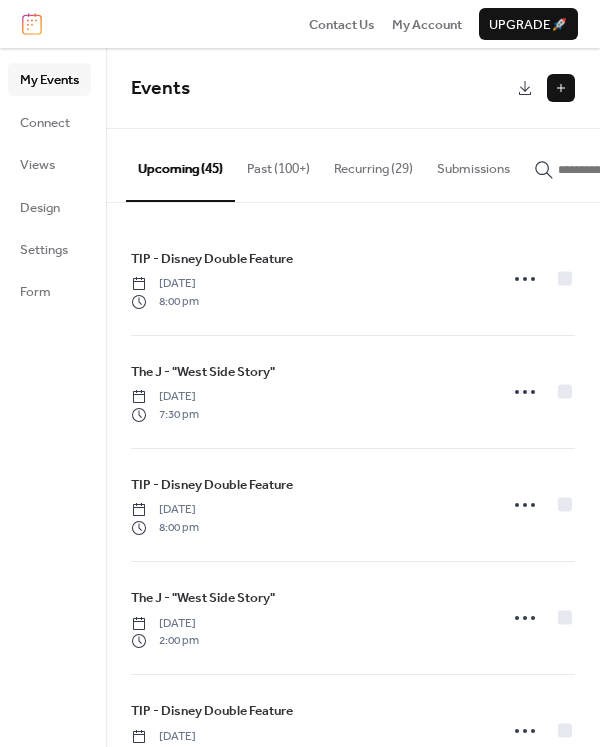 click 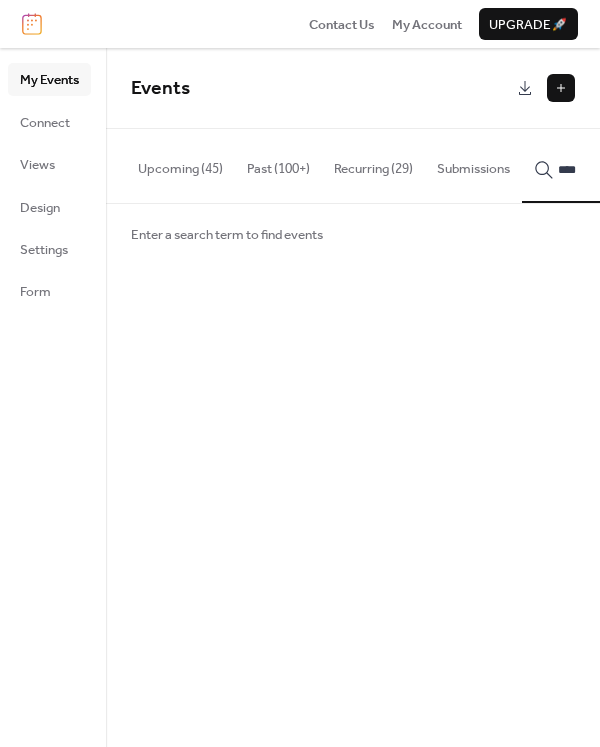 type on "****" 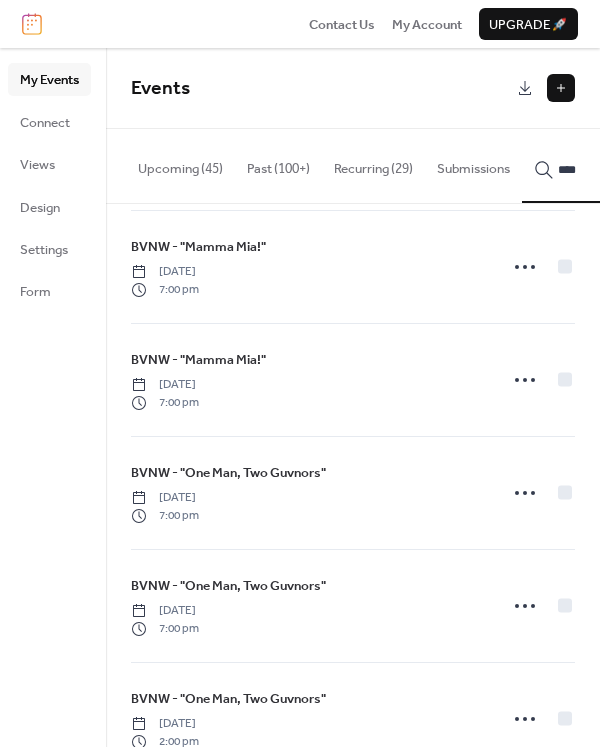 scroll, scrollTop: 2500, scrollLeft: 0, axis: vertical 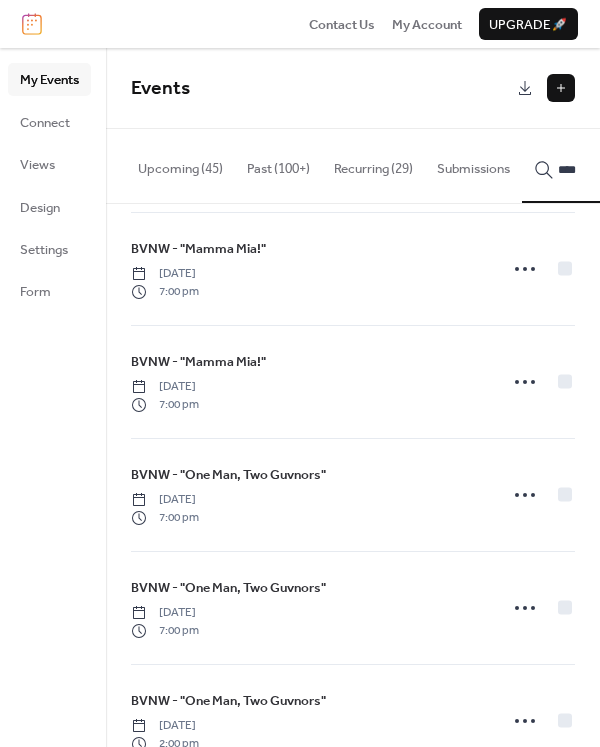 click on "BVNW - "One Man, Two Guvnors" [DATE] 2:00 pm" at bounding box center (308, 721) 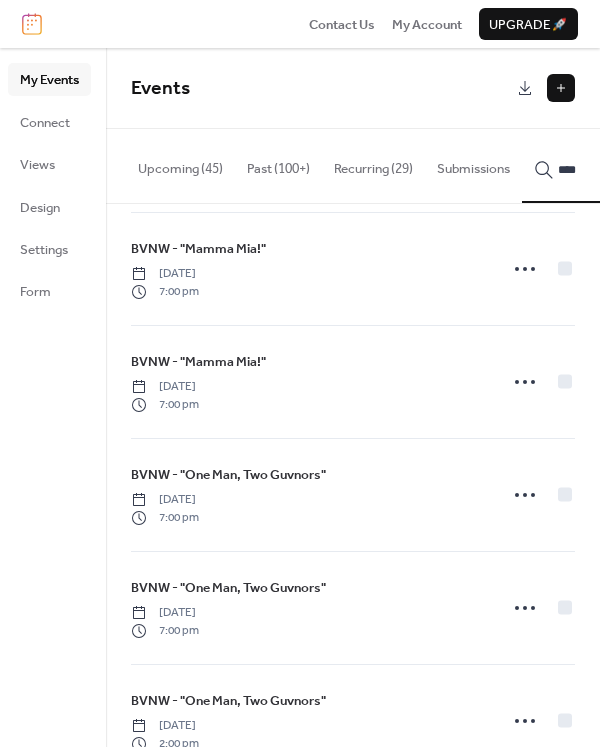 click 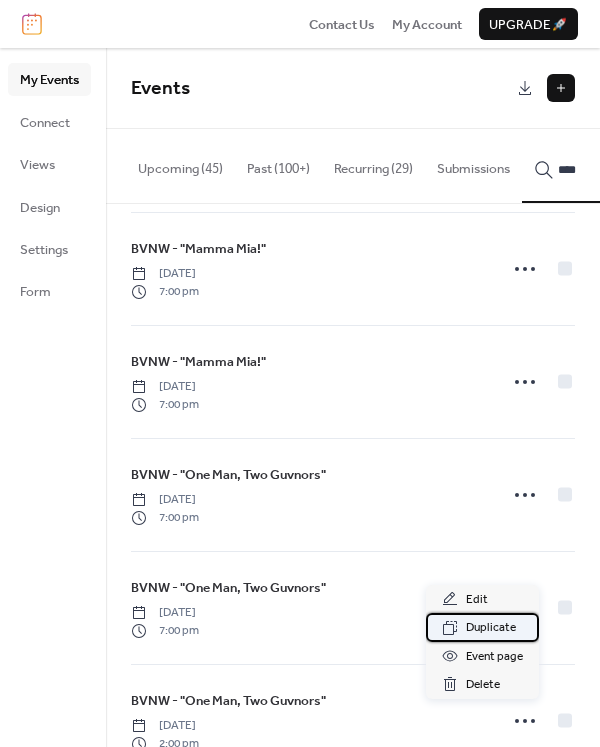 click on "Duplicate" at bounding box center (482, 627) 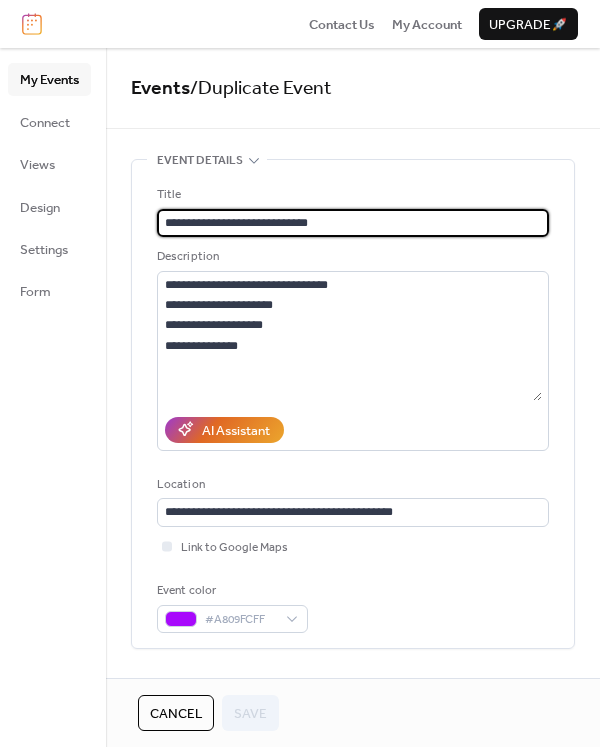 drag, startPoint x: 333, startPoint y: 228, endPoint x: 216, endPoint y: 228, distance: 117 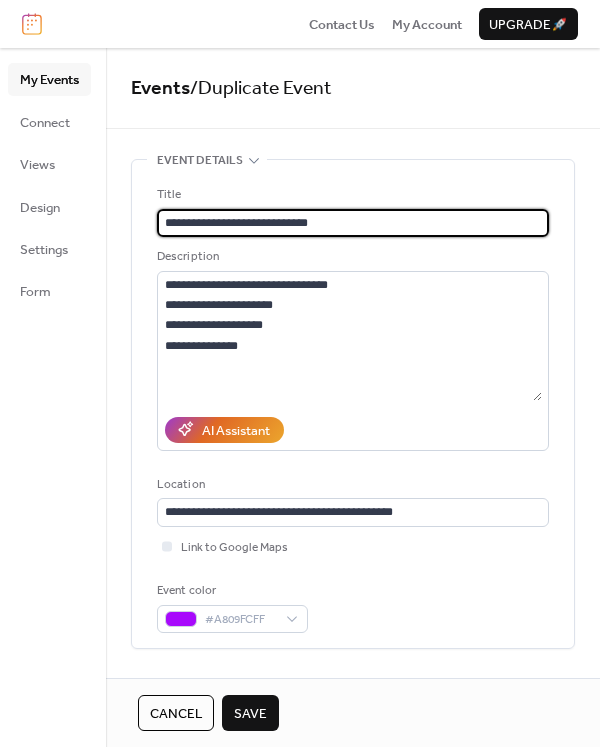 drag, startPoint x: 359, startPoint y: 219, endPoint x: 210, endPoint y: 221, distance: 149.01343 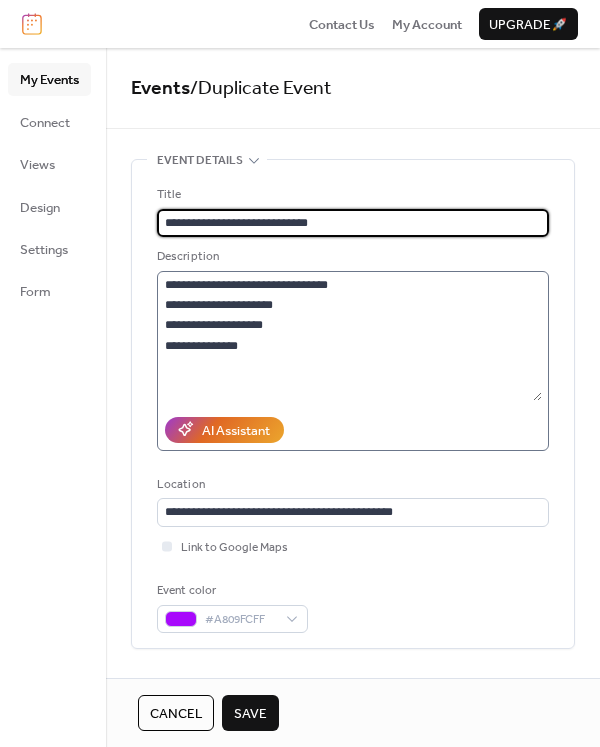 type on "**********" 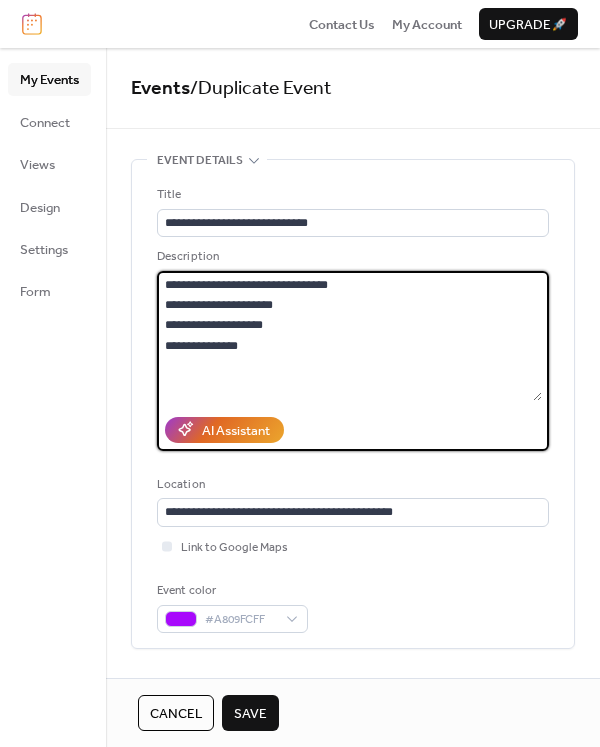 drag, startPoint x: 305, startPoint y: 311, endPoint x: 107, endPoint y: 310, distance: 198.00252 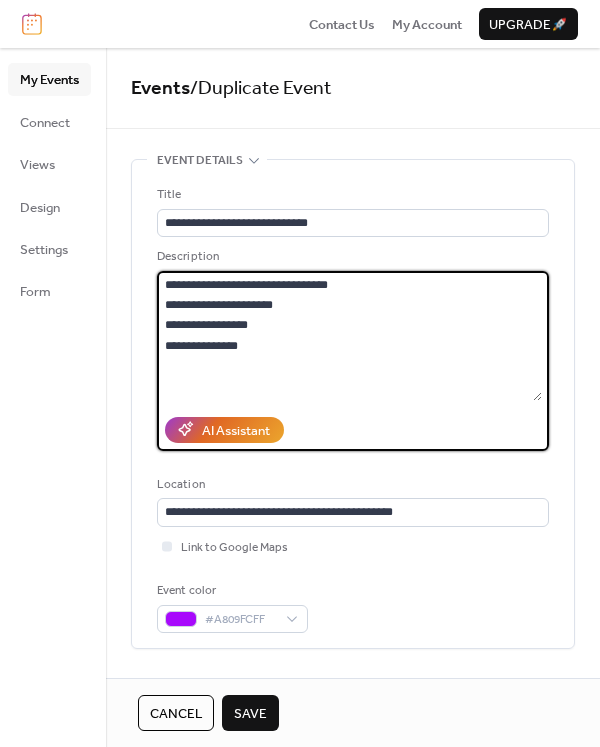drag, startPoint x: 215, startPoint y: 346, endPoint x: 55, endPoint y: 345, distance: 160.00313 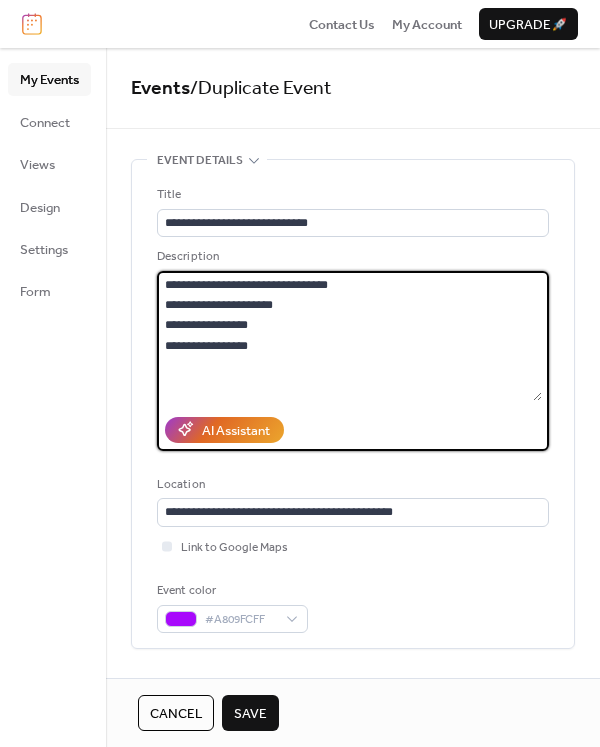 click on "**********" at bounding box center [349, 336] 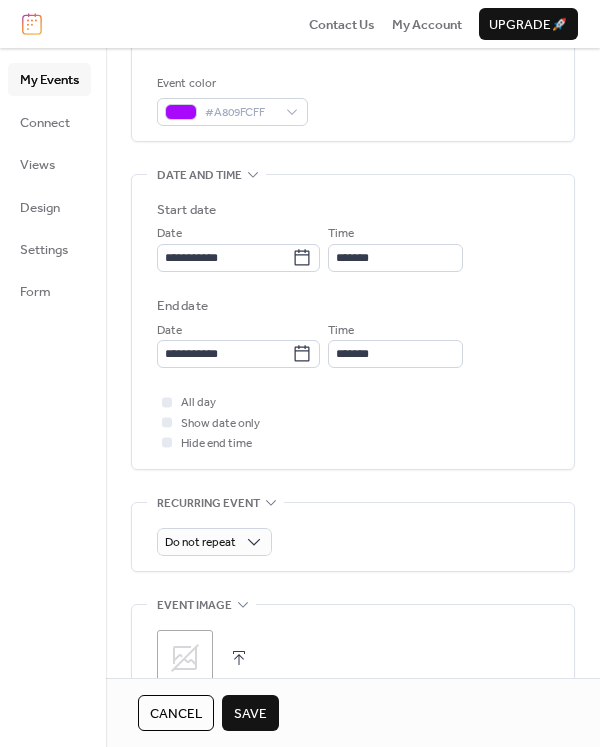 scroll, scrollTop: 533, scrollLeft: 0, axis: vertical 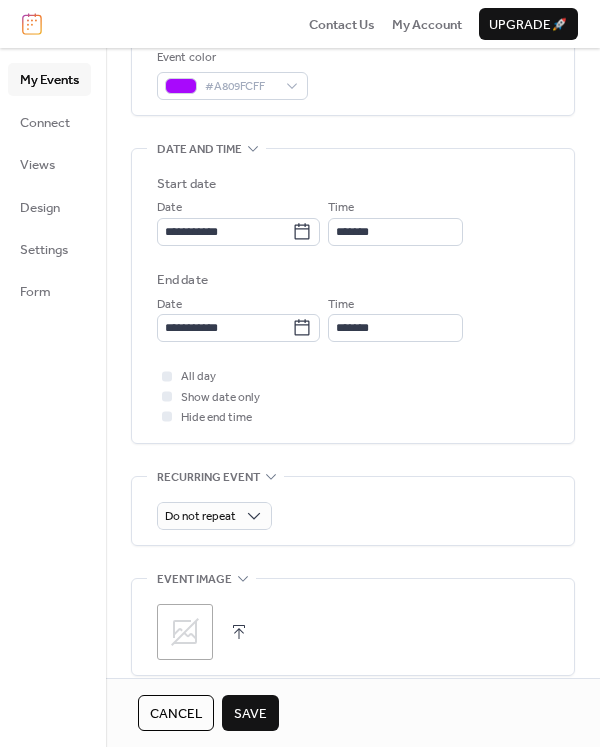 type on "**********" 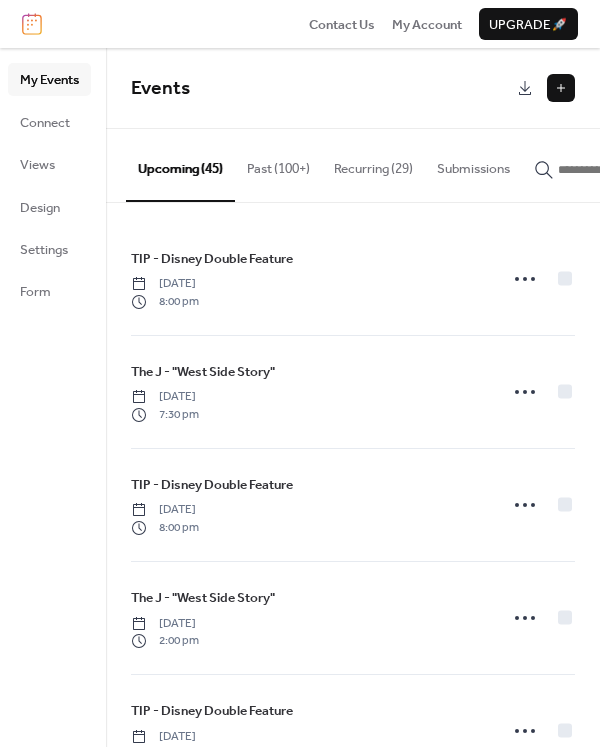 click at bounding box center [606, 169] 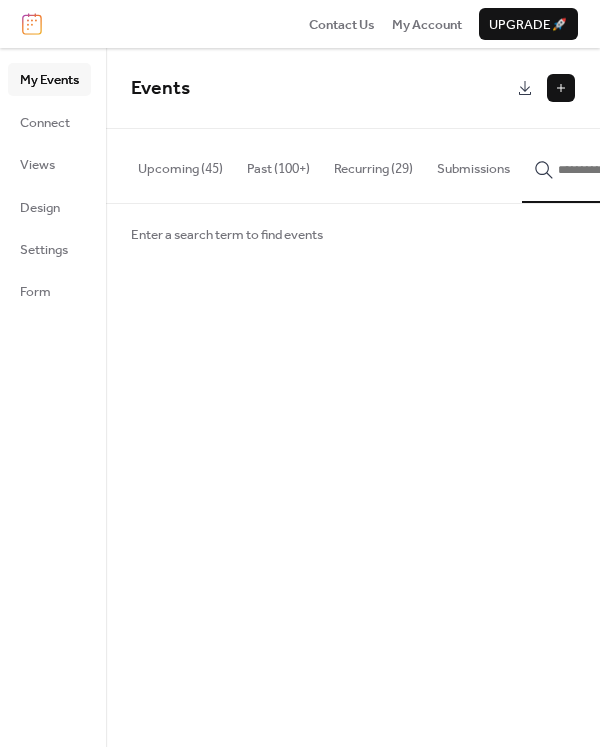 type 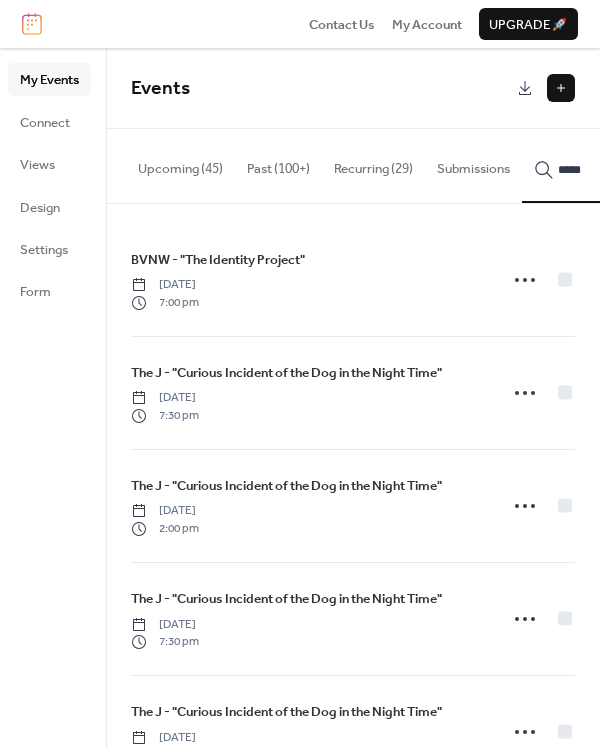 type on "*****" 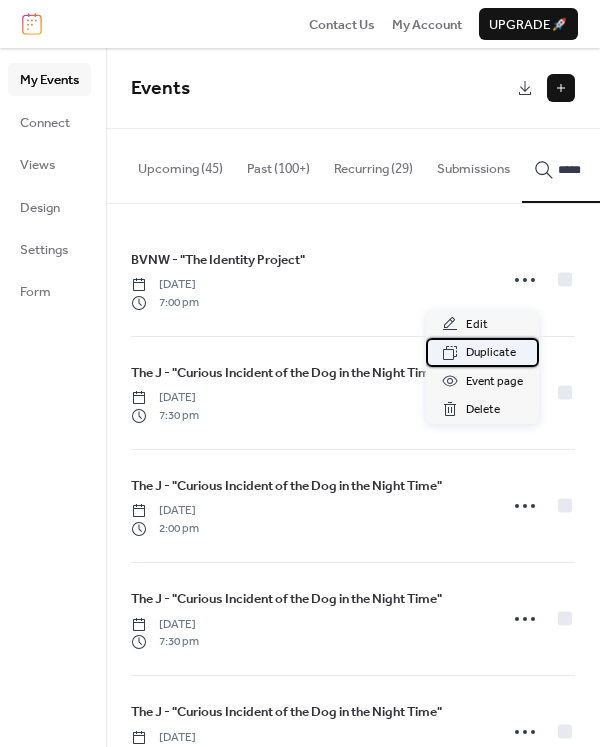 click on "Duplicate" at bounding box center (491, 353) 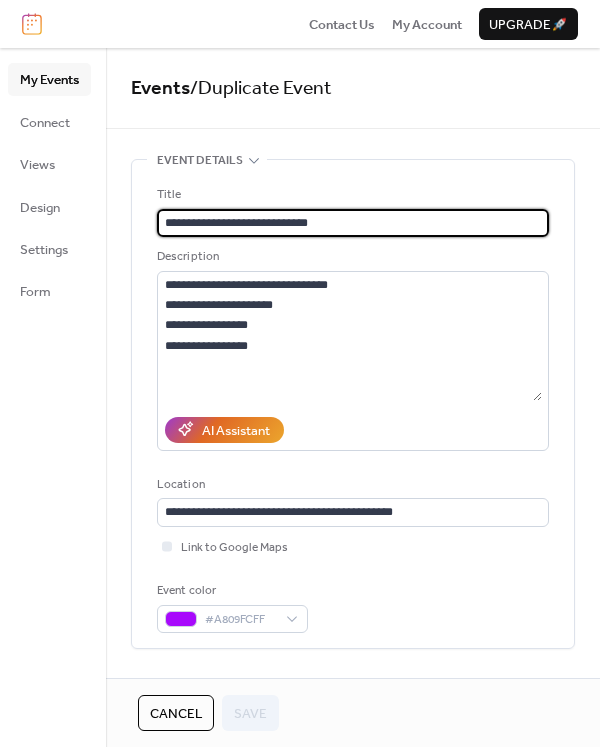 scroll, scrollTop: 468, scrollLeft: 0, axis: vertical 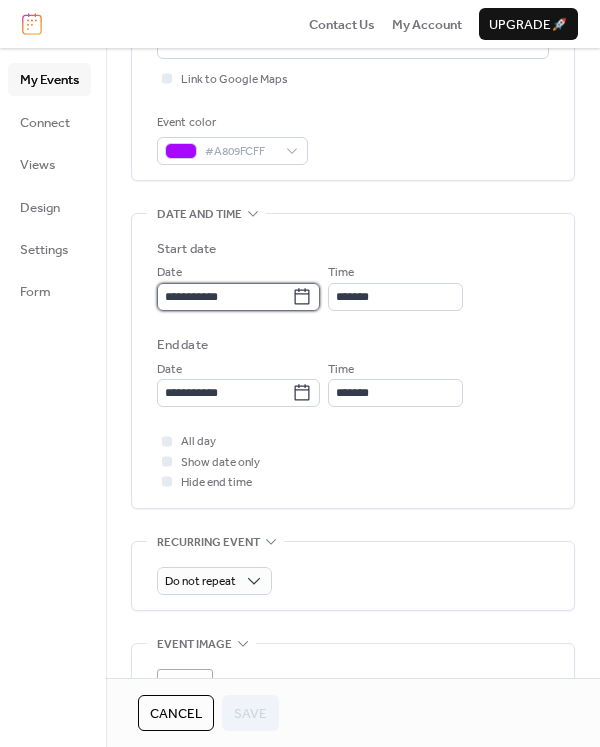 click on "**********" at bounding box center [224, 297] 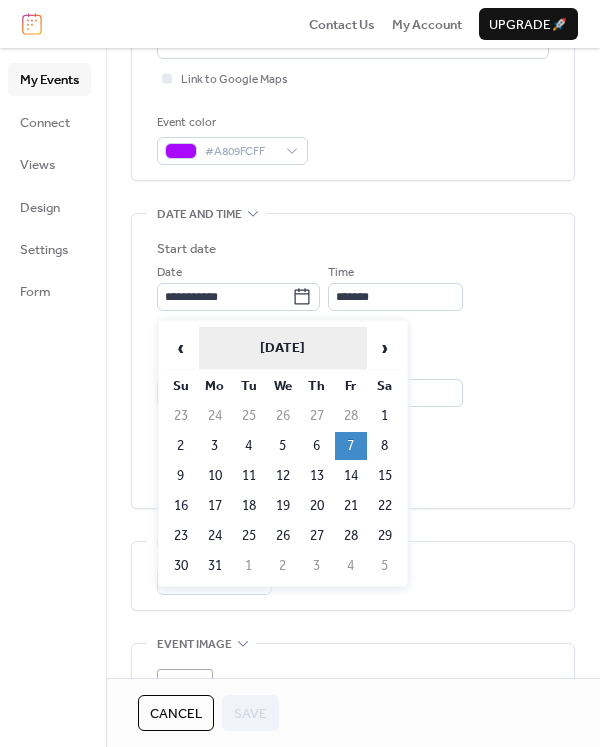 click on "[DATE]" at bounding box center [283, 348] 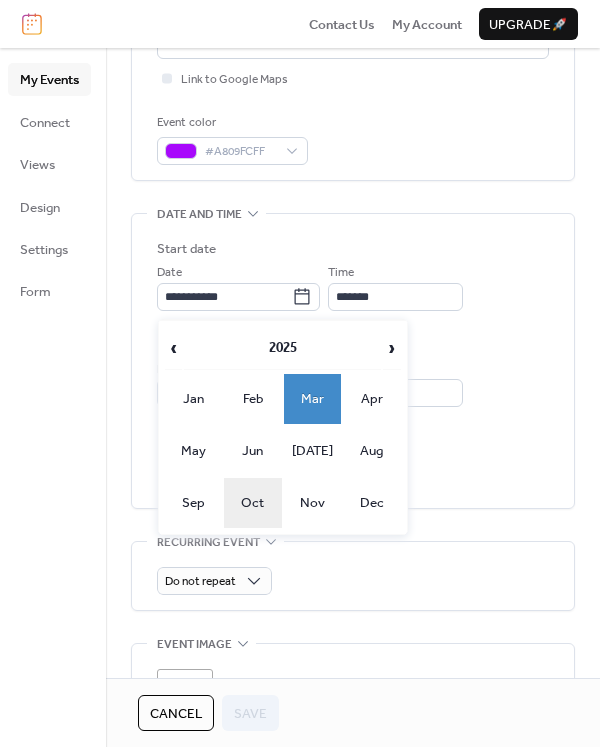 click on "Oct" at bounding box center (253, 503) 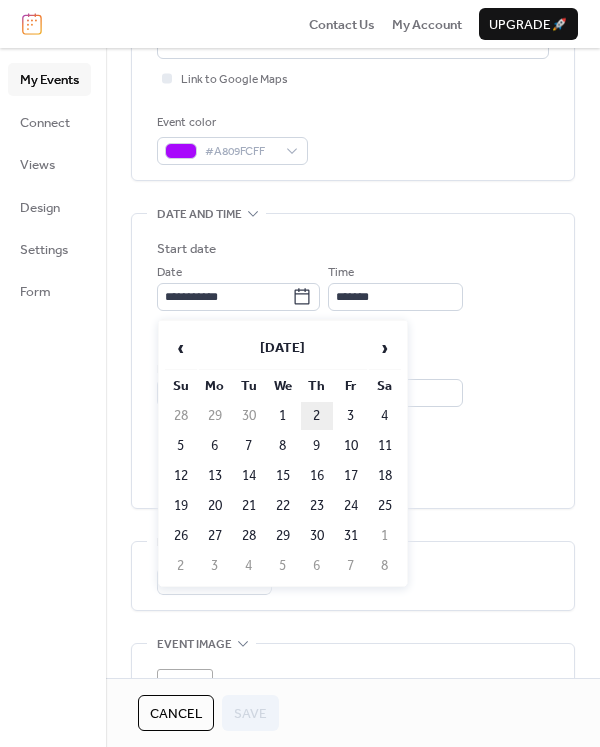 click on "2" at bounding box center [317, 416] 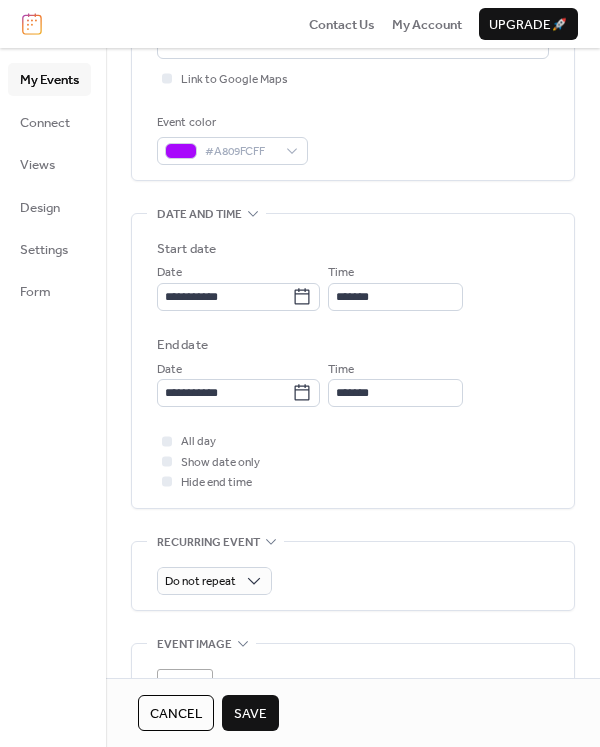 click on "Save" at bounding box center (250, 714) 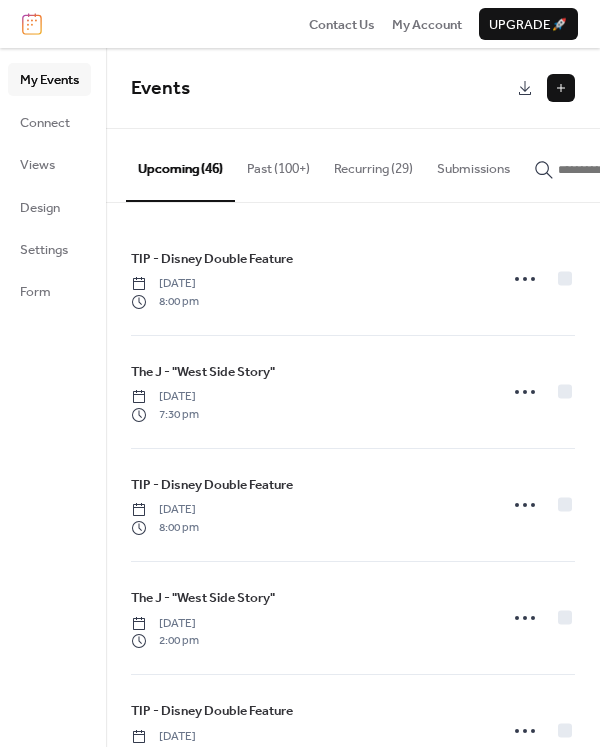 click at bounding box center [618, 170] 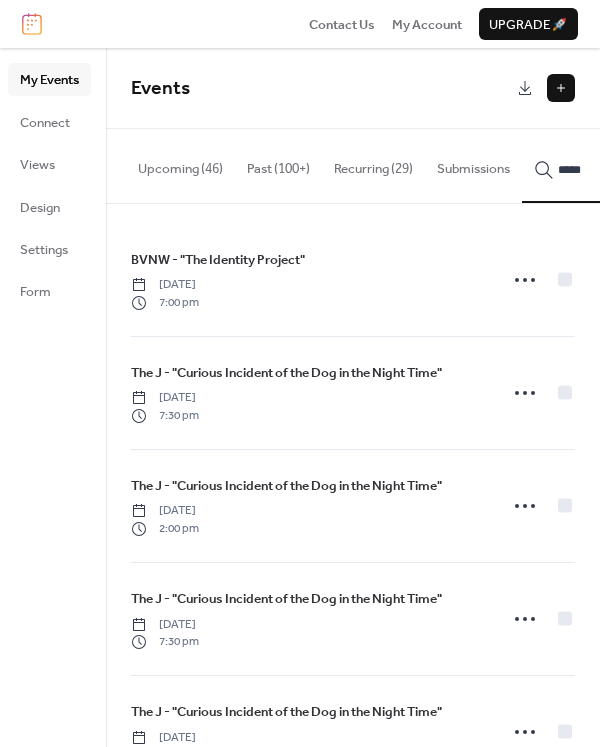 type on "*****" 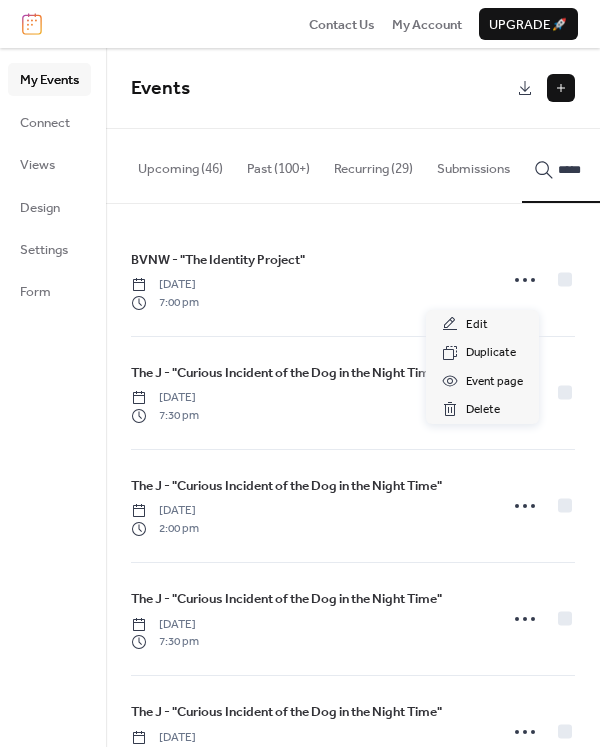 click 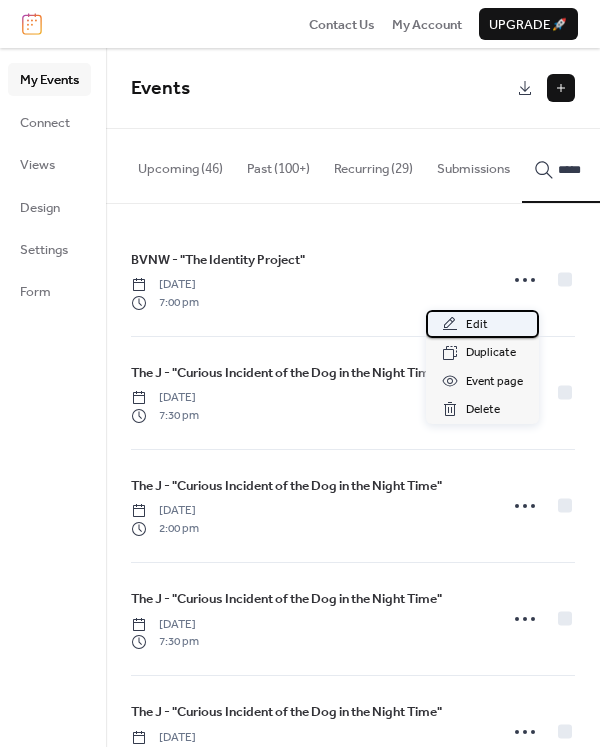 click on "Edit" at bounding box center (477, 325) 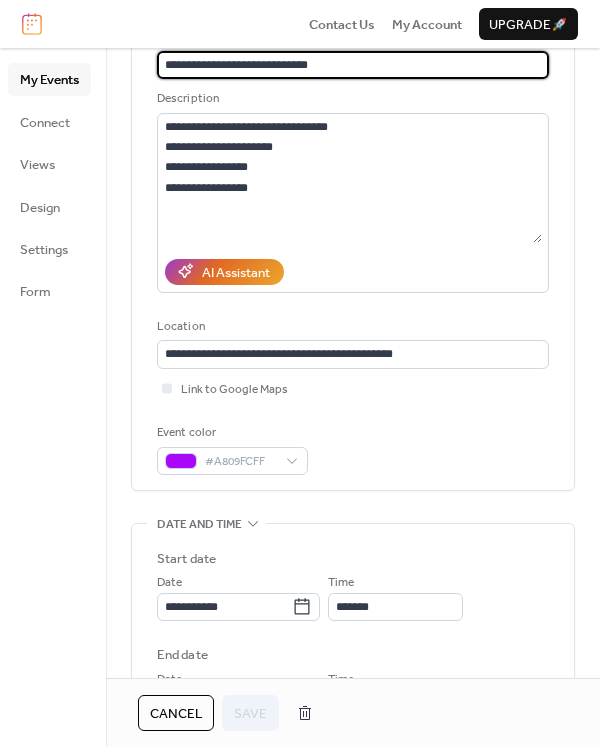scroll, scrollTop: 165, scrollLeft: 0, axis: vertical 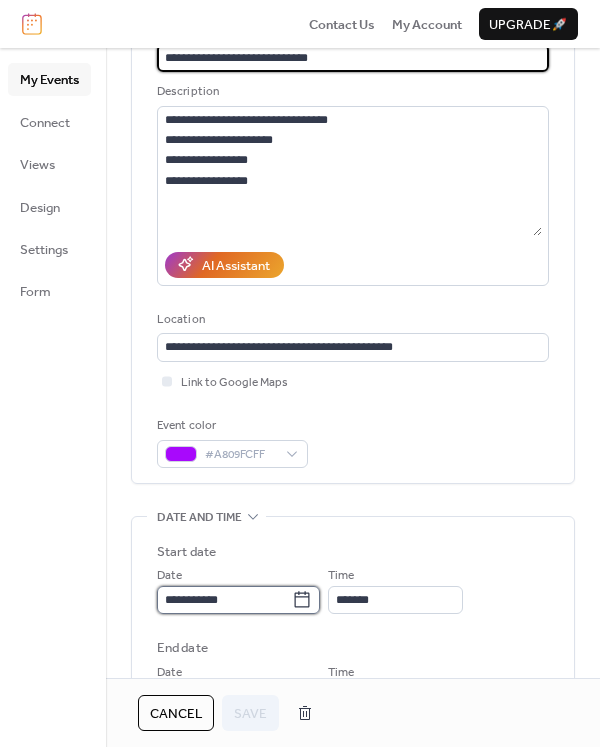 click on "**********" at bounding box center (224, 600) 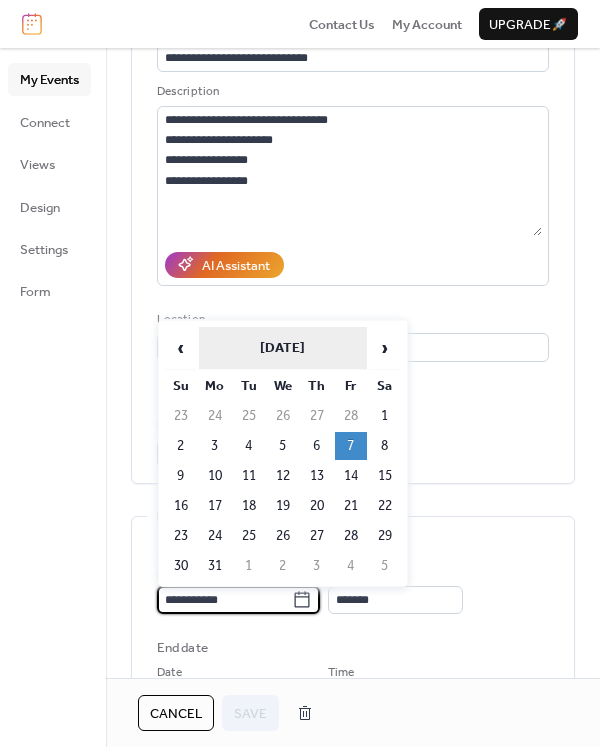 click on "[DATE]" at bounding box center (283, 348) 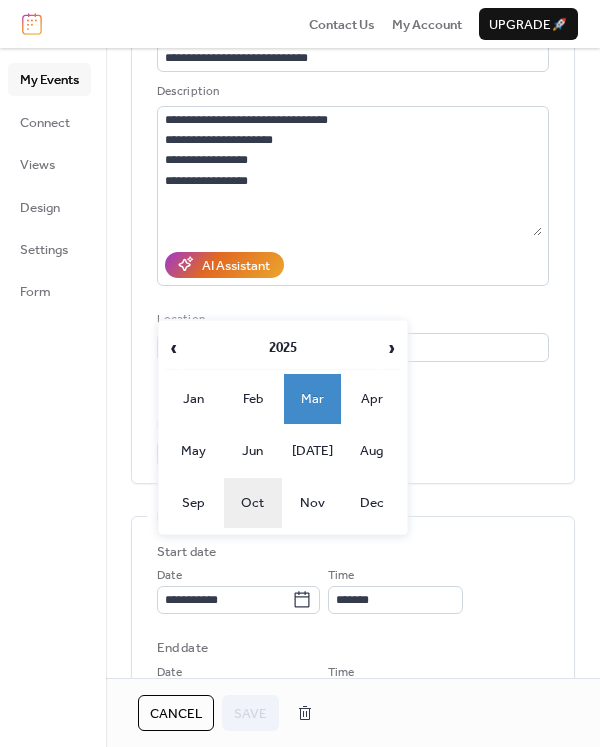 click on "Oct" at bounding box center [253, 503] 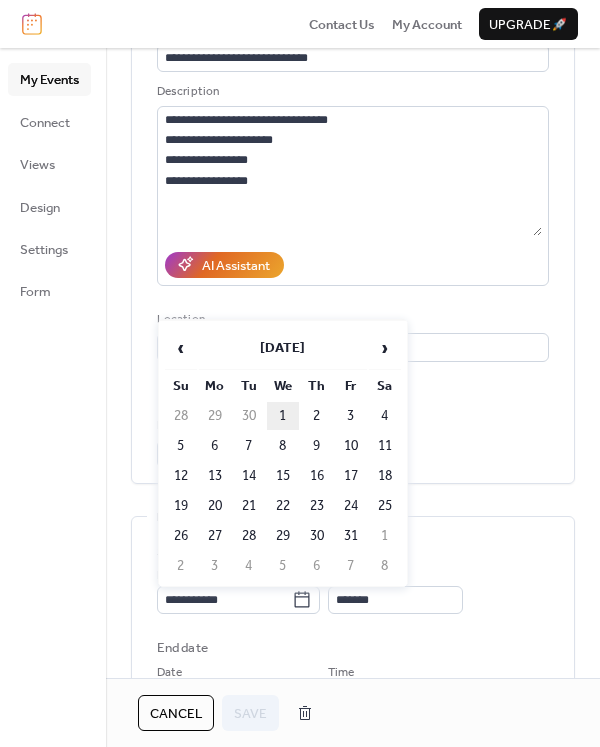 click on "1" at bounding box center (283, 416) 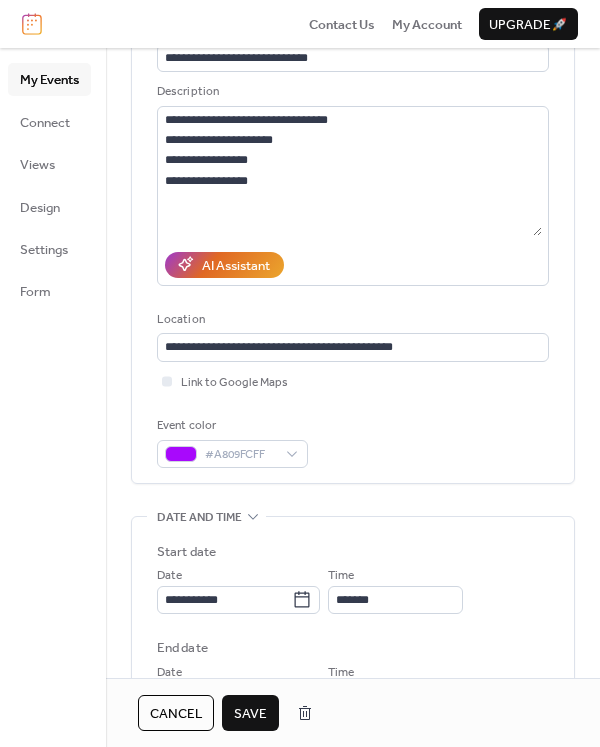 type on "**********" 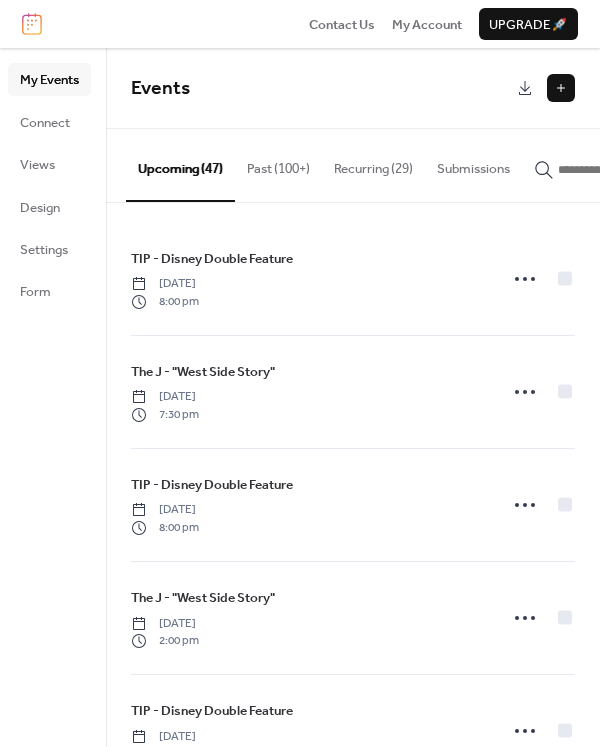 click at bounding box center [618, 170] 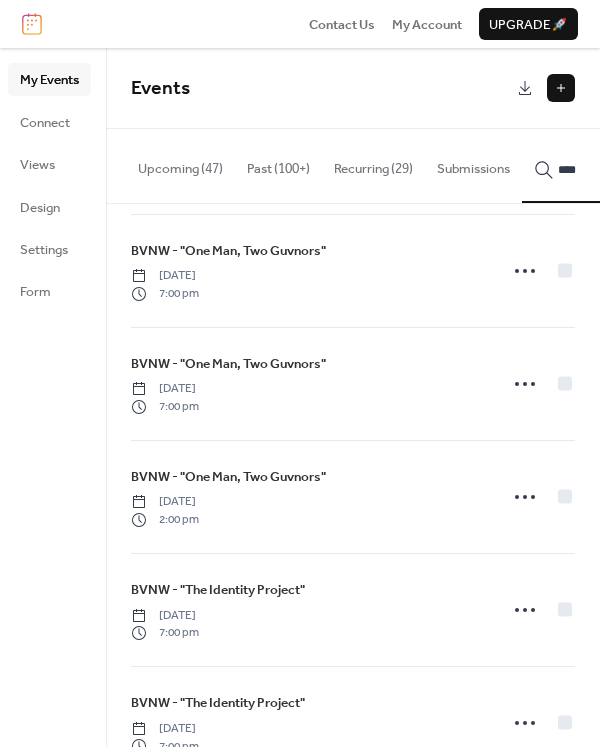 scroll, scrollTop: 2722, scrollLeft: 0, axis: vertical 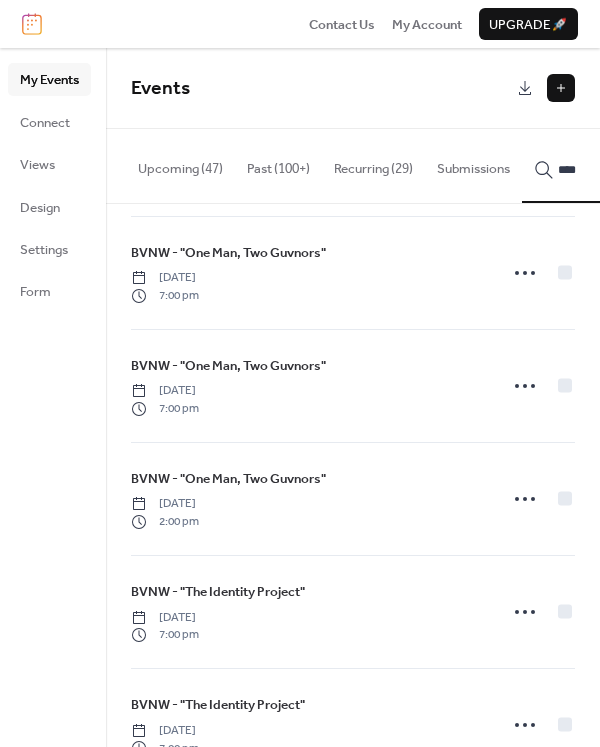 type on "****" 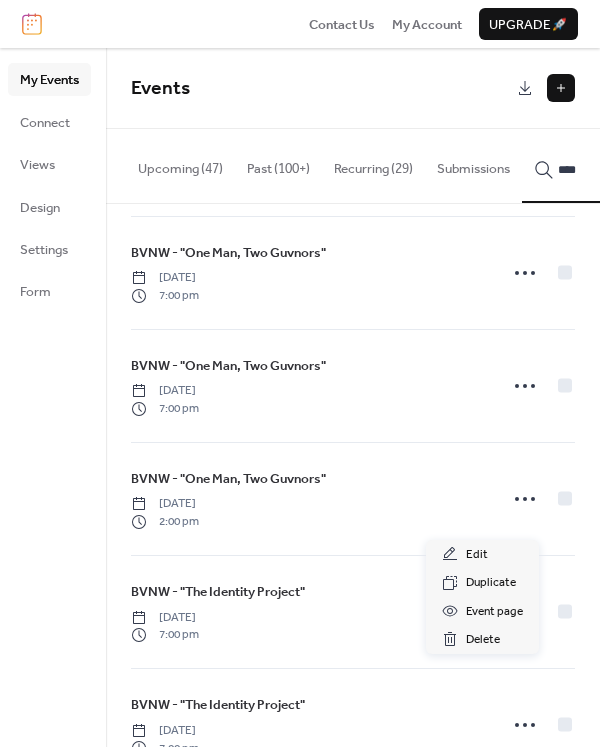 click 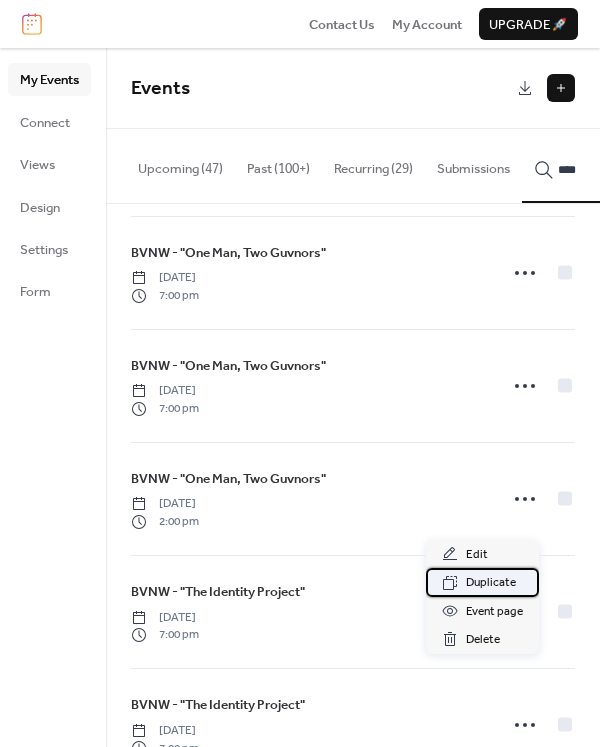 click on "Duplicate" at bounding box center (491, 583) 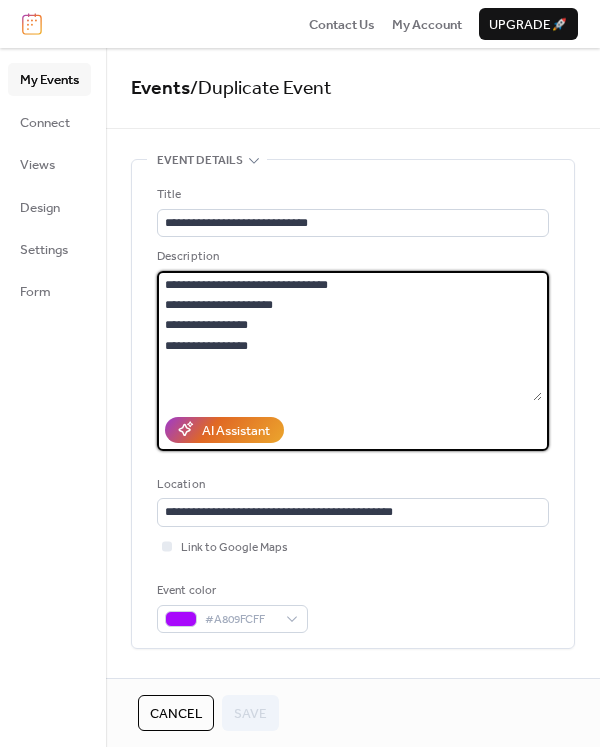 drag, startPoint x: 309, startPoint y: 308, endPoint x: 42, endPoint y: 308, distance: 267 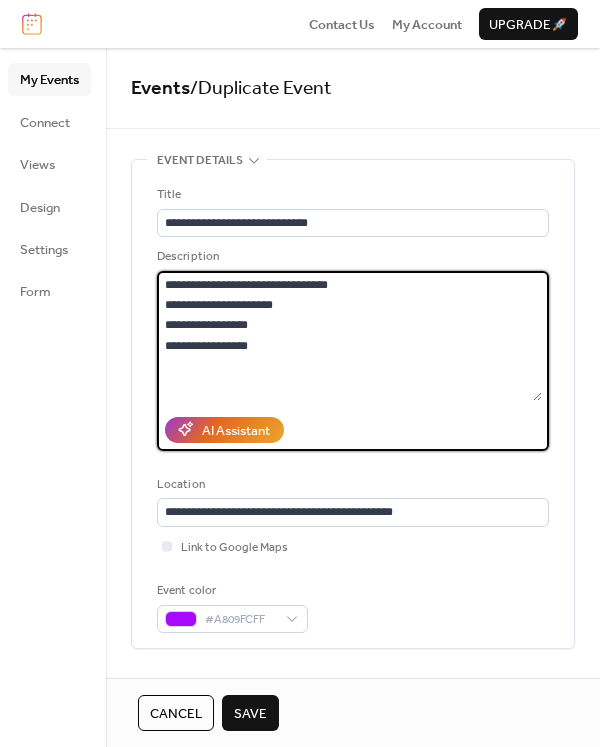 drag, startPoint x: 271, startPoint y: 307, endPoint x: 91, endPoint y: 307, distance: 180 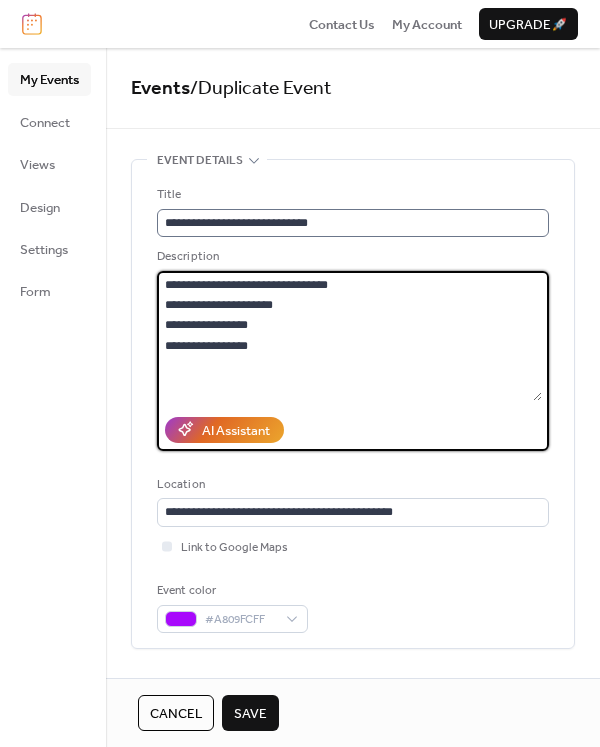 type on "**********" 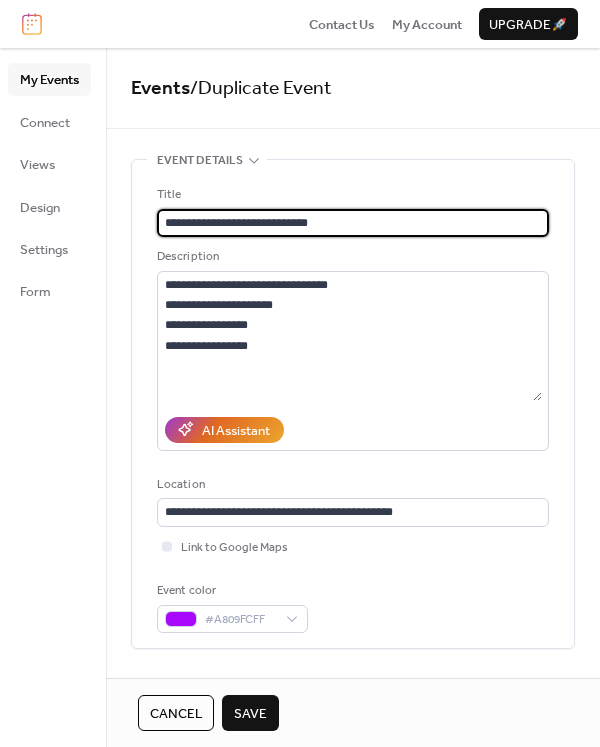 click on "**********" at bounding box center (353, 223) 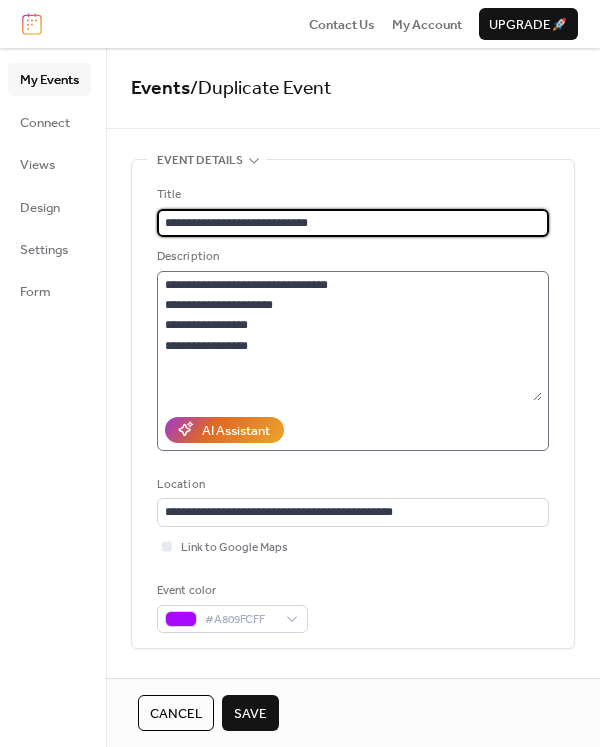 type on "**********" 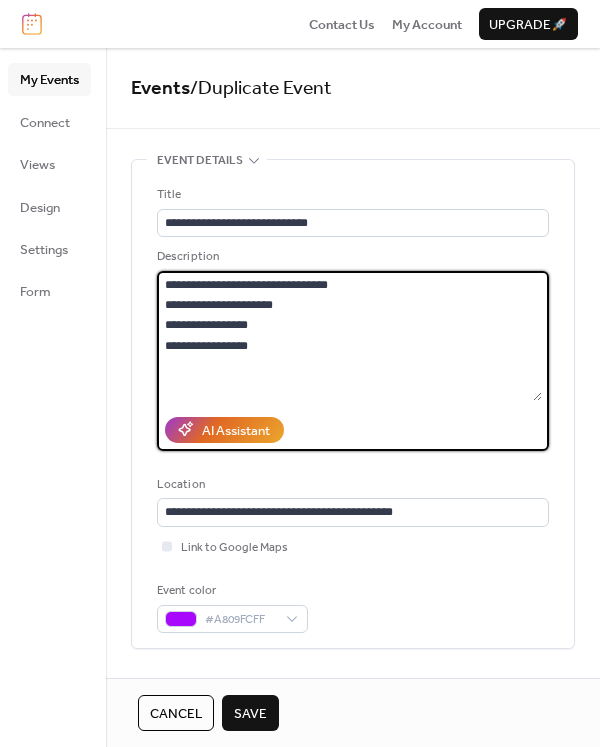 drag, startPoint x: 267, startPoint y: 327, endPoint x: 212, endPoint y: 327, distance: 55 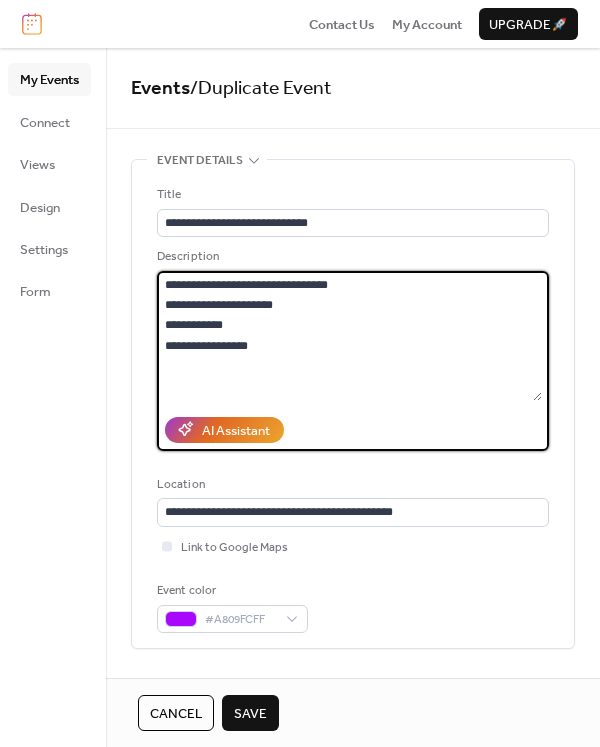 drag, startPoint x: 292, startPoint y: 346, endPoint x: 213, endPoint y: 349, distance: 79.05694 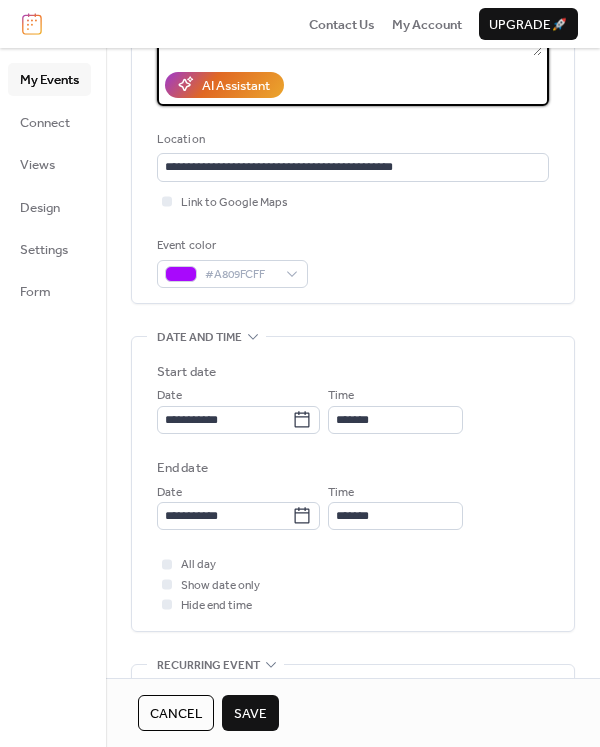 scroll, scrollTop: 378, scrollLeft: 0, axis: vertical 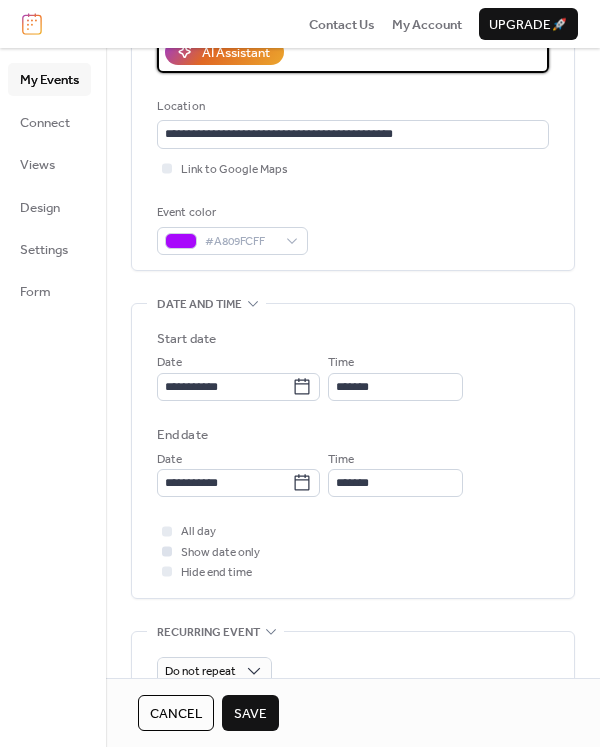 type on "**********" 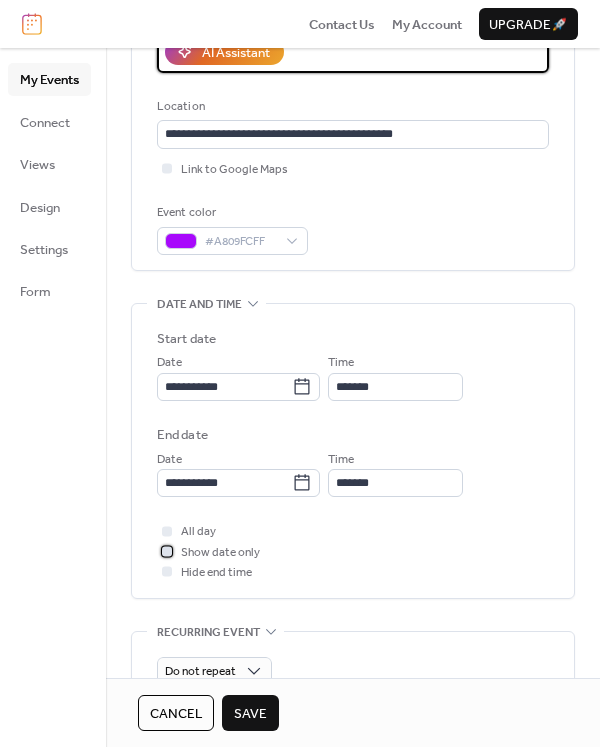 click on "Show date only" at bounding box center (220, 553) 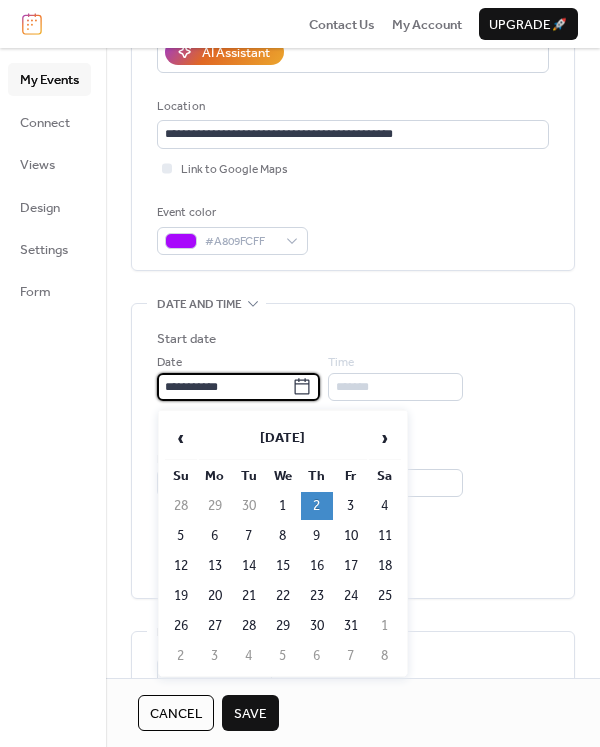 click on "**********" at bounding box center [224, 387] 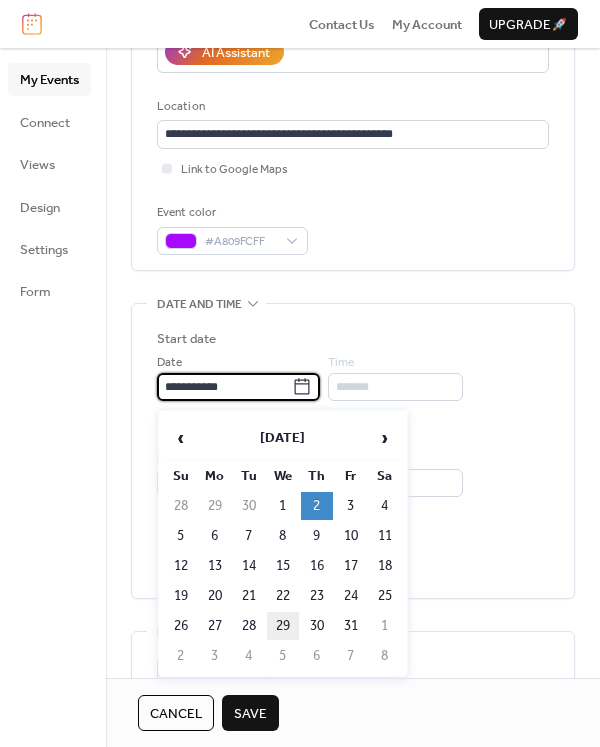 click on "29" at bounding box center (283, 626) 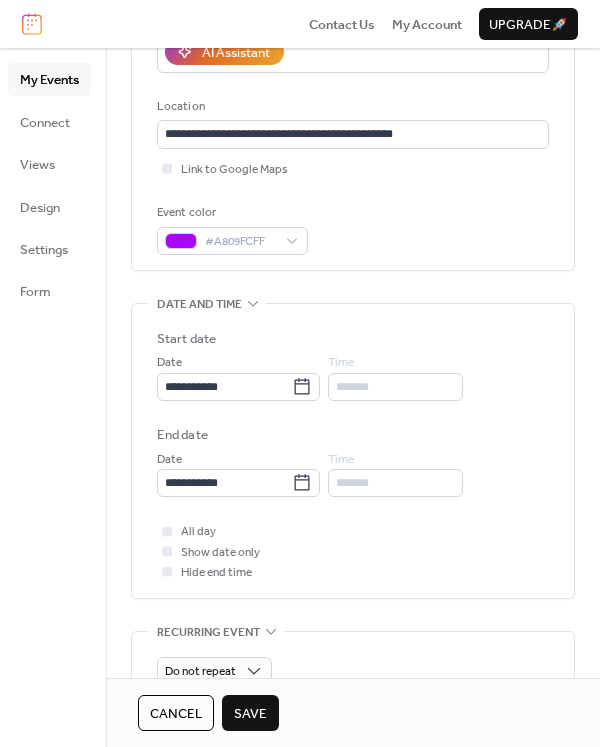 click on "Save" at bounding box center (250, 714) 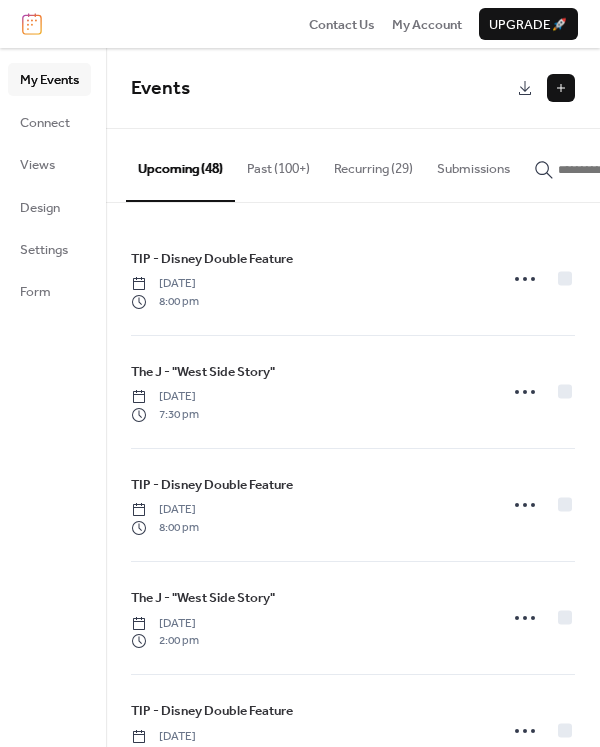 click at bounding box center [618, 170] 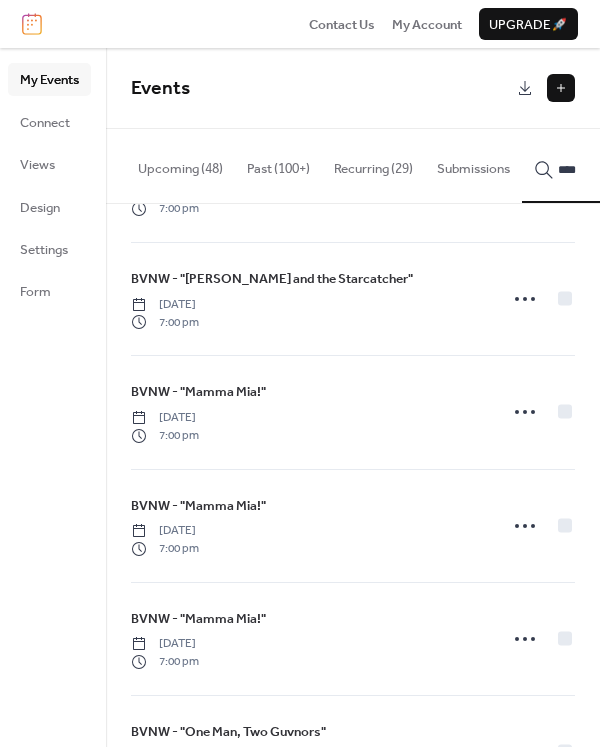 scroll, scrollTop: 2816, scrollLeft: 0, axis: vertical 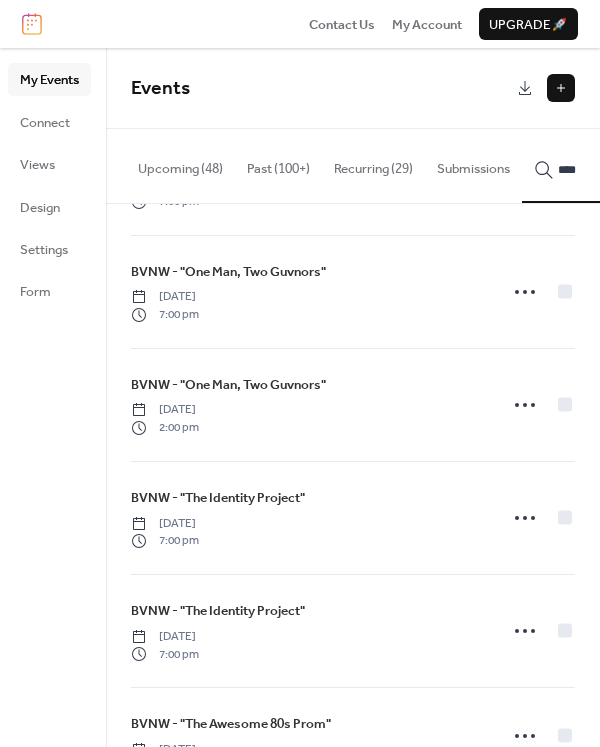 type on "****" 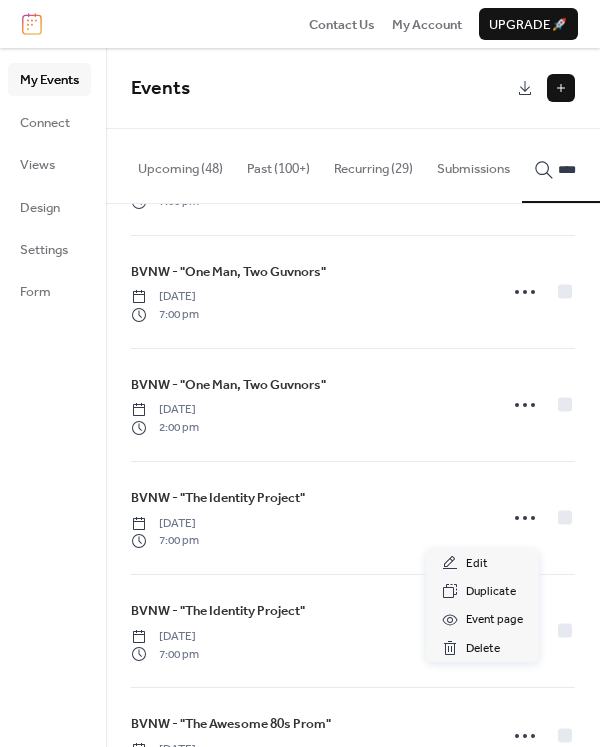 click 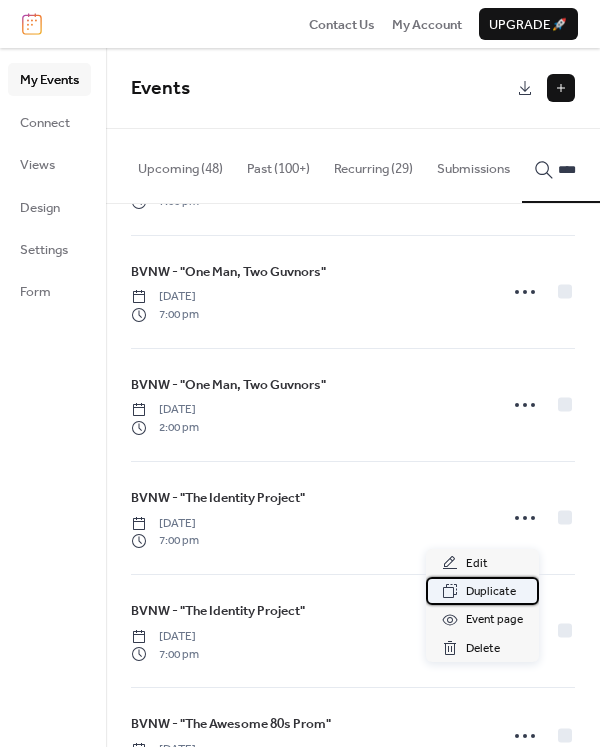 click on "Duplicate" at bounding box center [491, 592] 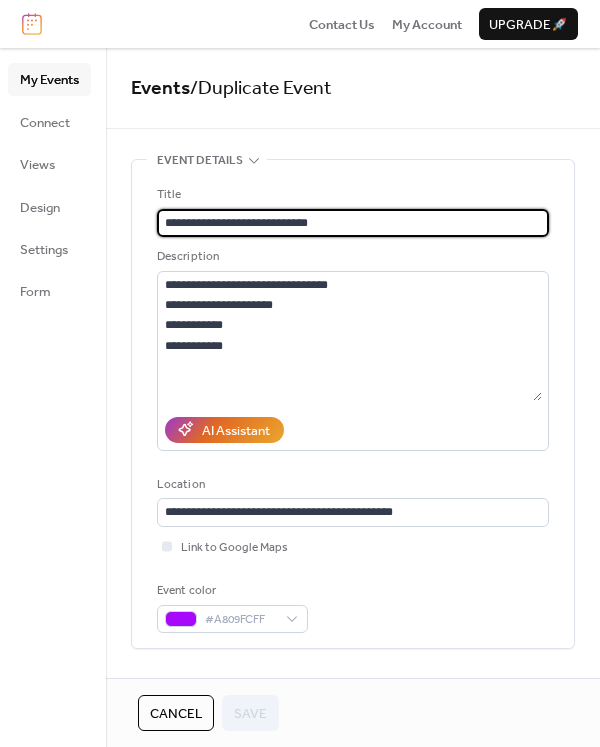 drag, startPoint x: 349, startPoint y: 217, endPoint x: 215, endPoint y: 227, distance: 134.37262 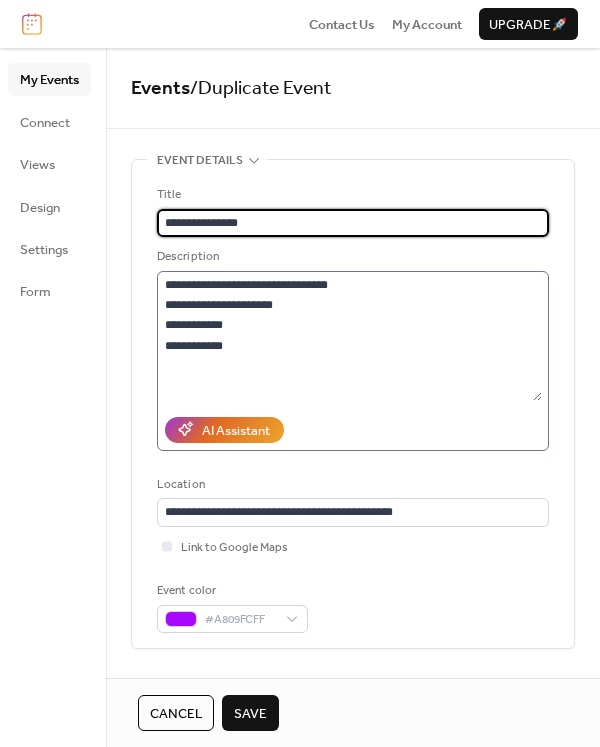 type on "**********" 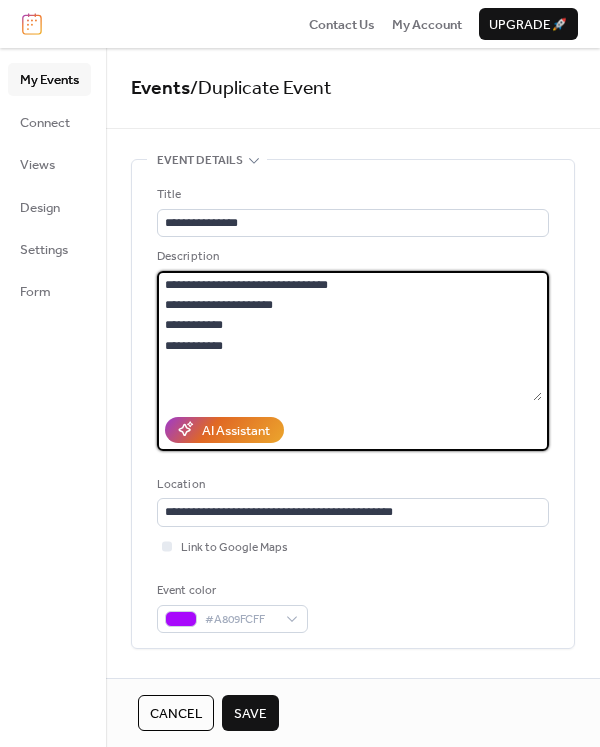 drag, startPoint x: 302, startPoint y: 310, endPoint x: 177, endPoint y: 308, distance: 125.016 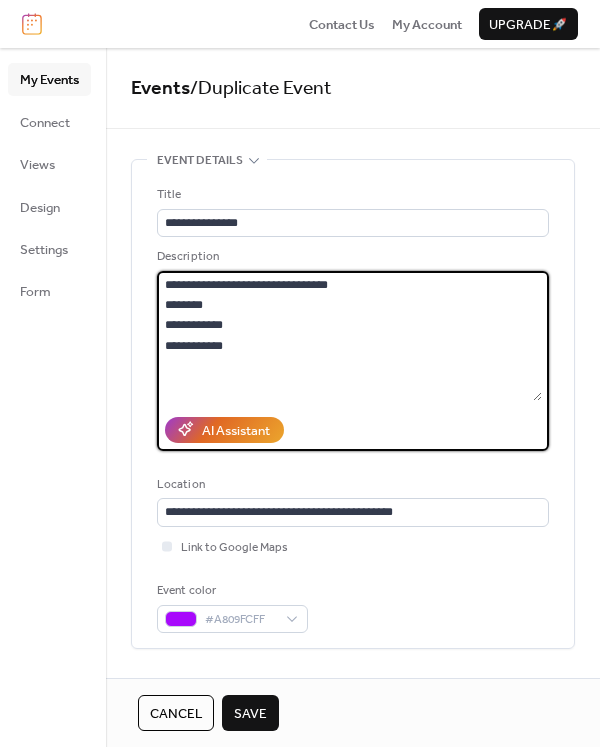 drag, startPoint x: 251, startPoint y: 349, endPoint x: 144, endPoint y: 325, distance: 109.65856 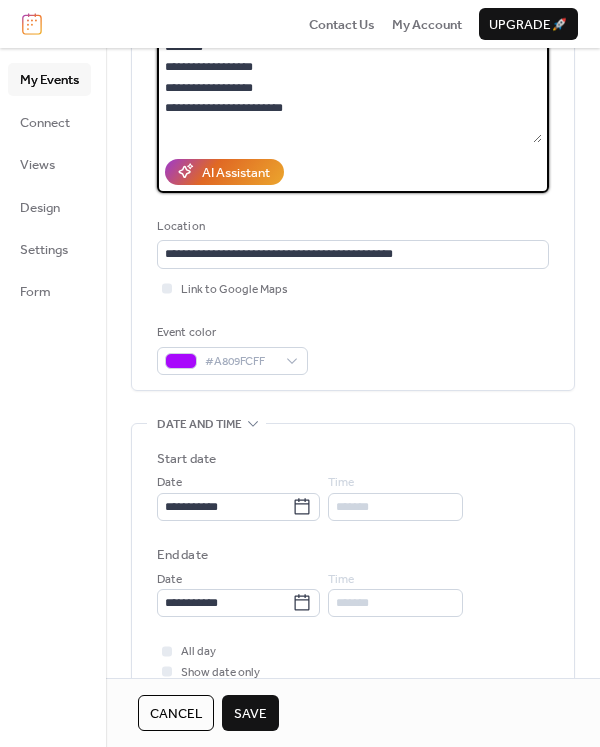 scroll, scrollTop: 294, scrollLeft: 0, axis: vertical 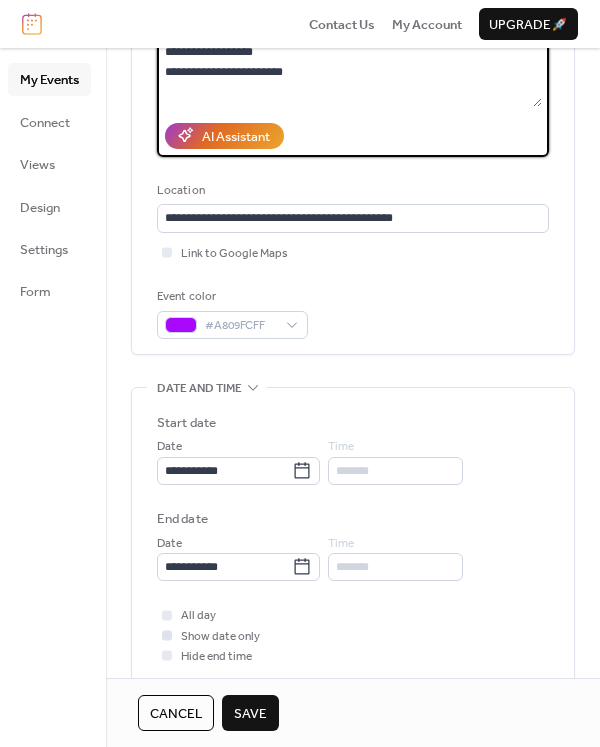 type on "**********" 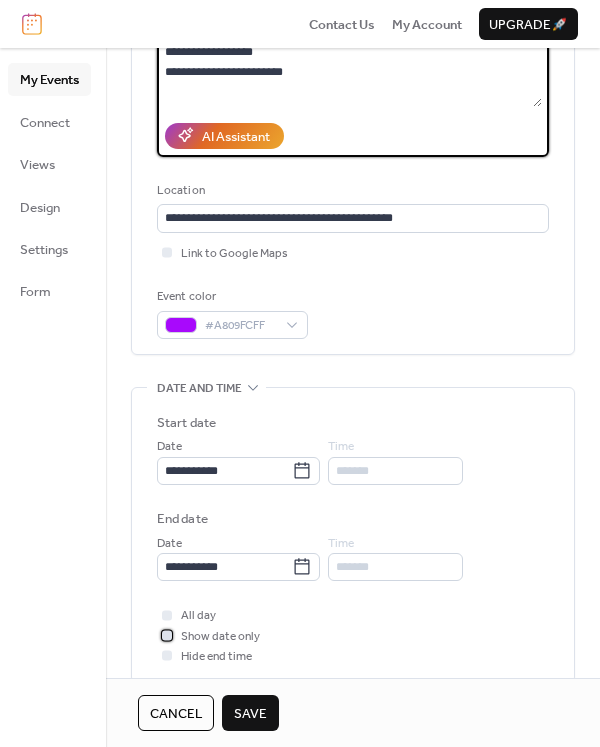 click on "Show date only" at bounding box center [220, 637] 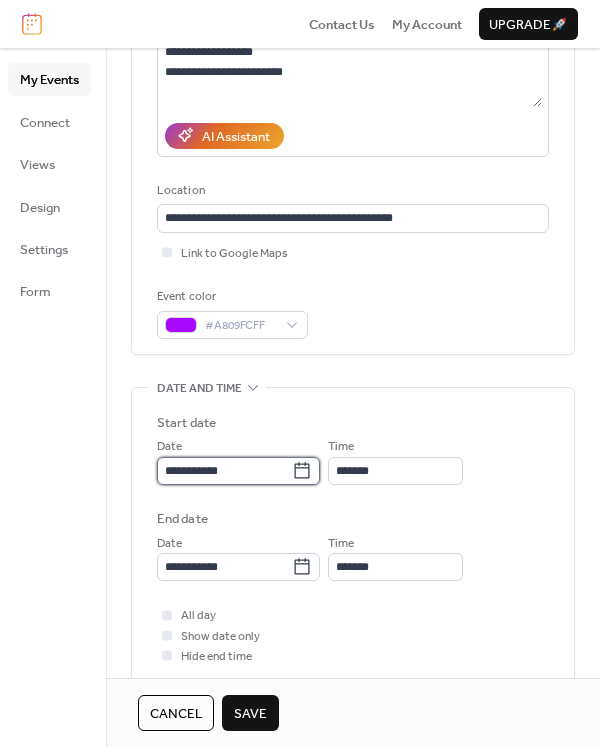 click on "**********" at bounding box center (224, 471) 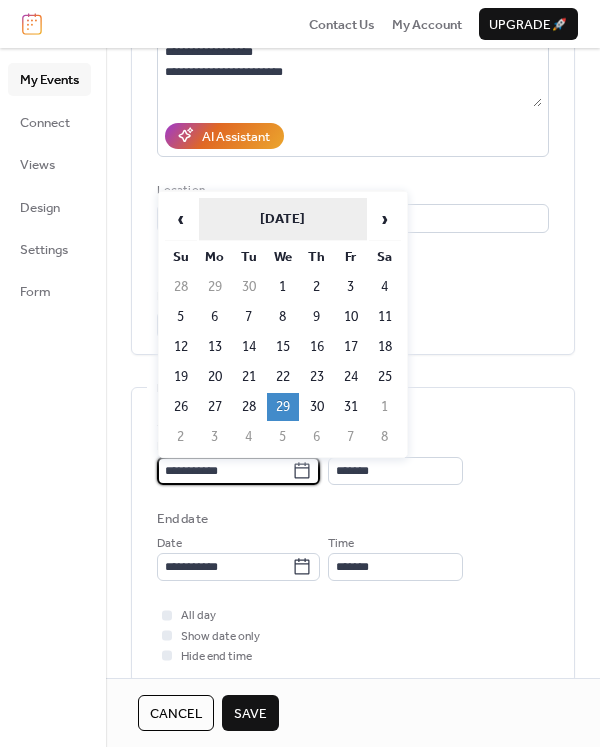 click on "[DATE]" at bounding box center (283, 219) 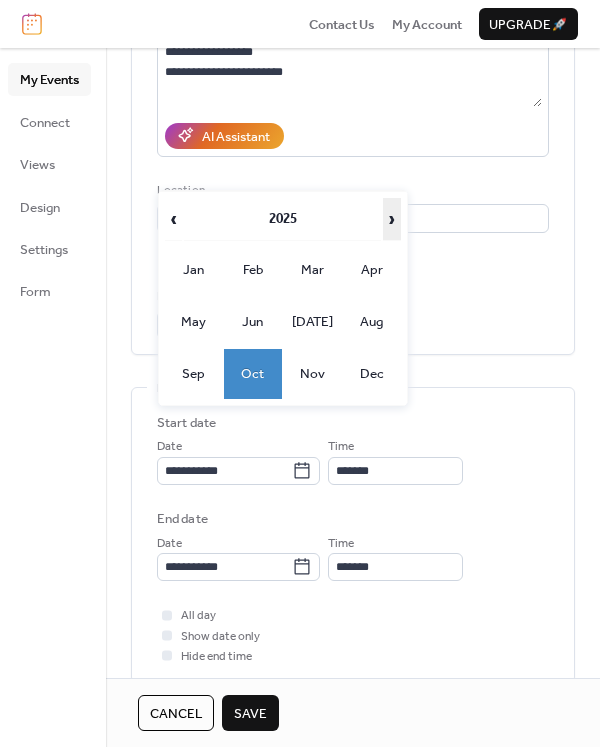 click on "›" at bounding box center [392, 219] 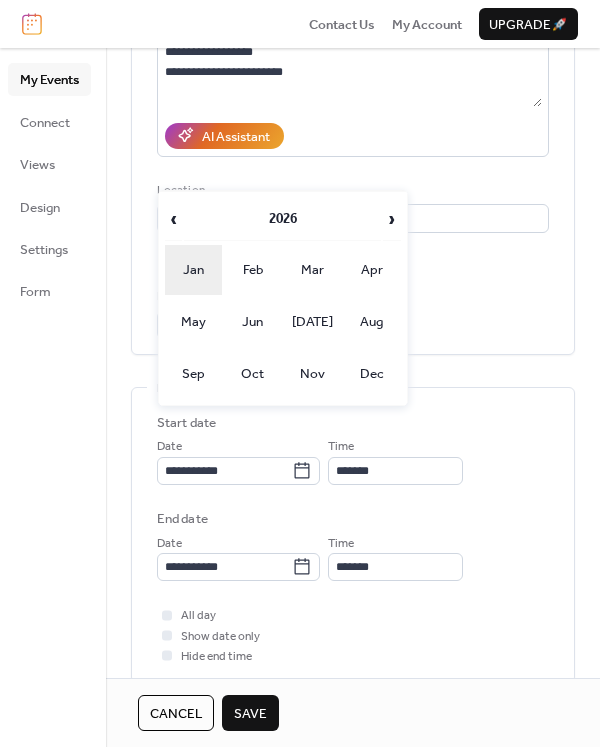 click on "Jan" at bounding box center (194, 270) 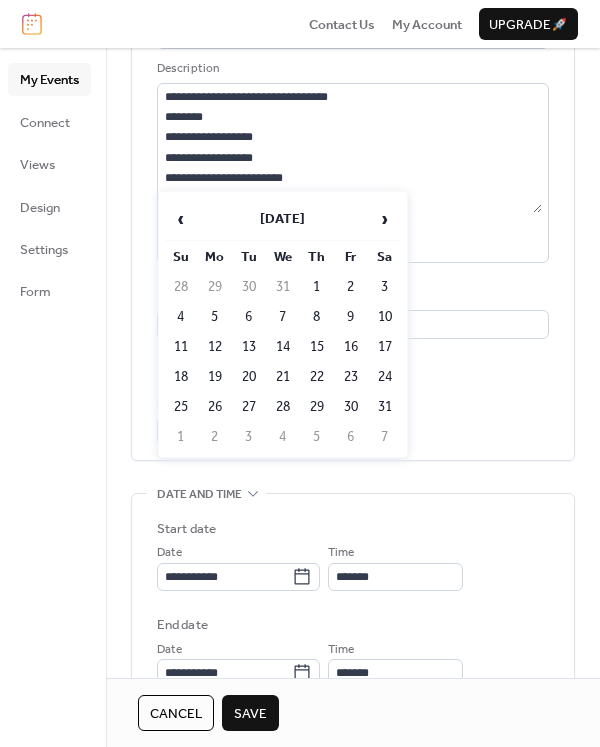 scroll, scrollTop: 193, scrollLeft: 0, axis: vertical 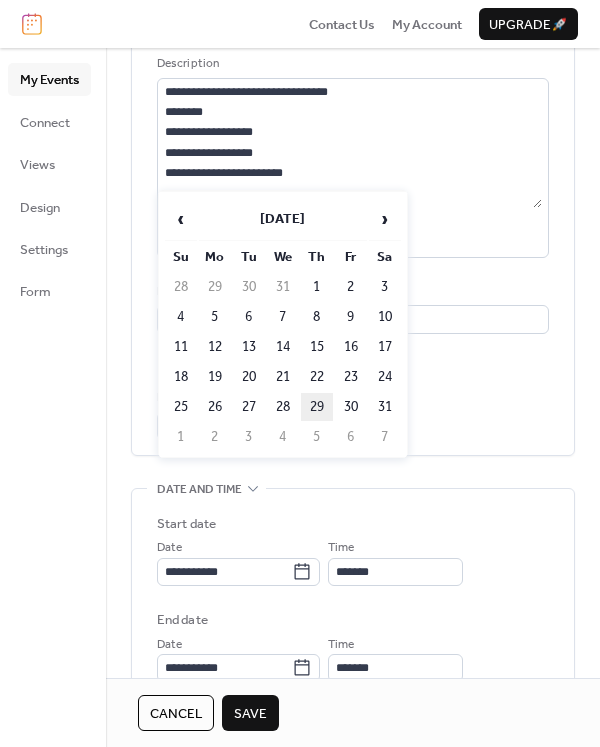 click on "29" at bounding box center (317, 407) 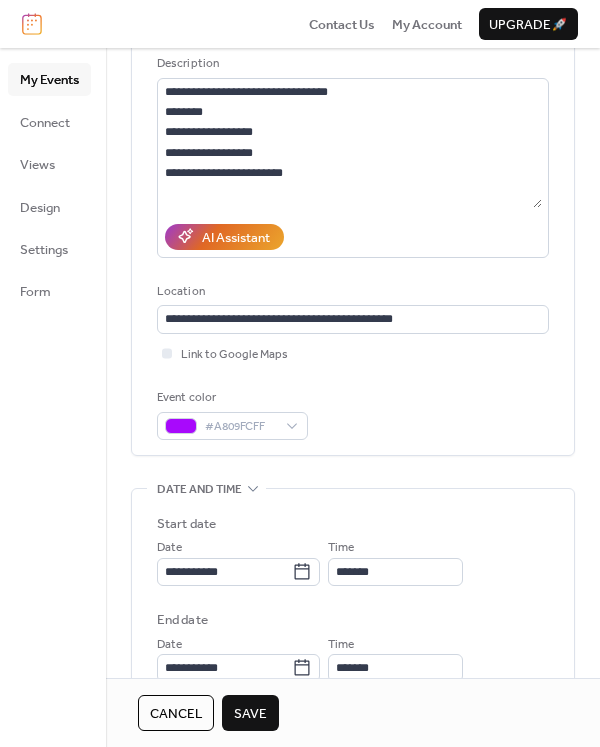 click on "Save" at bounding box center [250, 714] 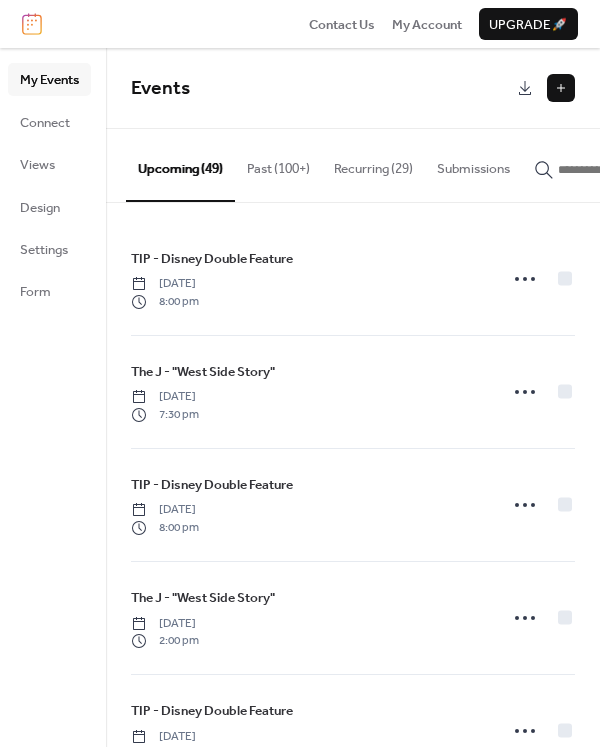 click at bounding box center (606, 164) 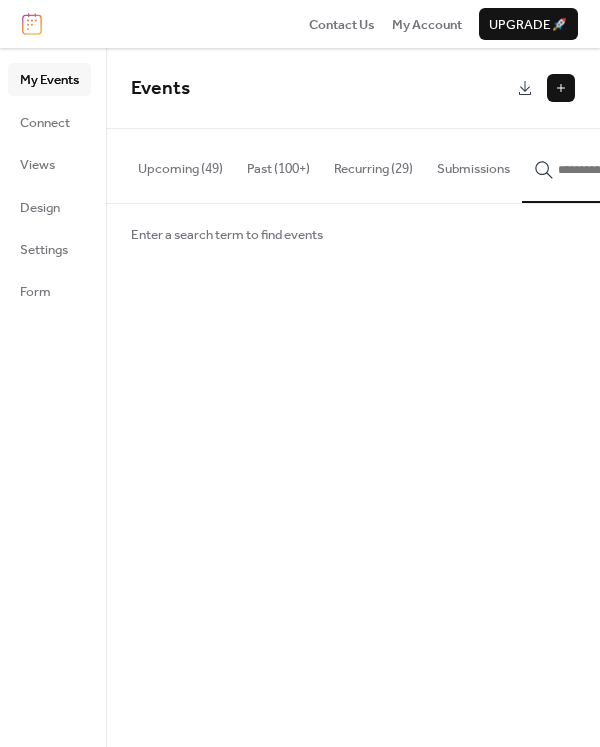 click at bounding box center (618, 170) 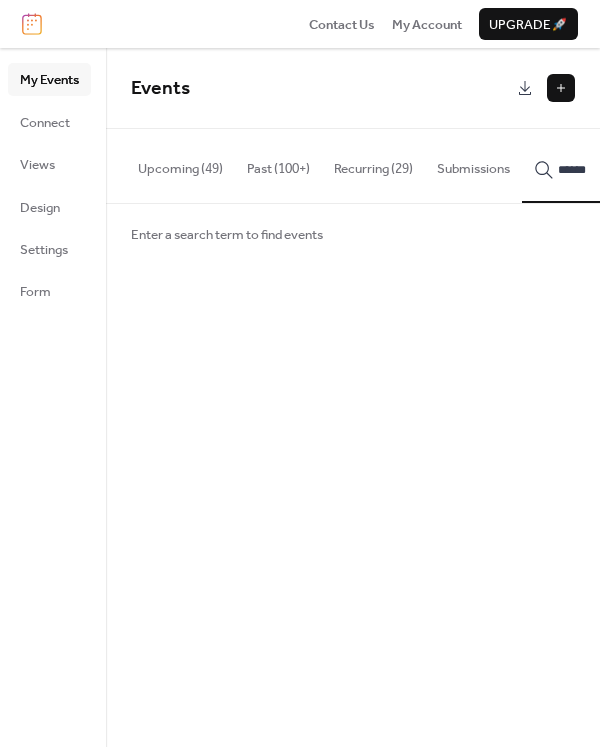 scroll, scrollTop: 0, scrollLeft: 118, axis: horizontal 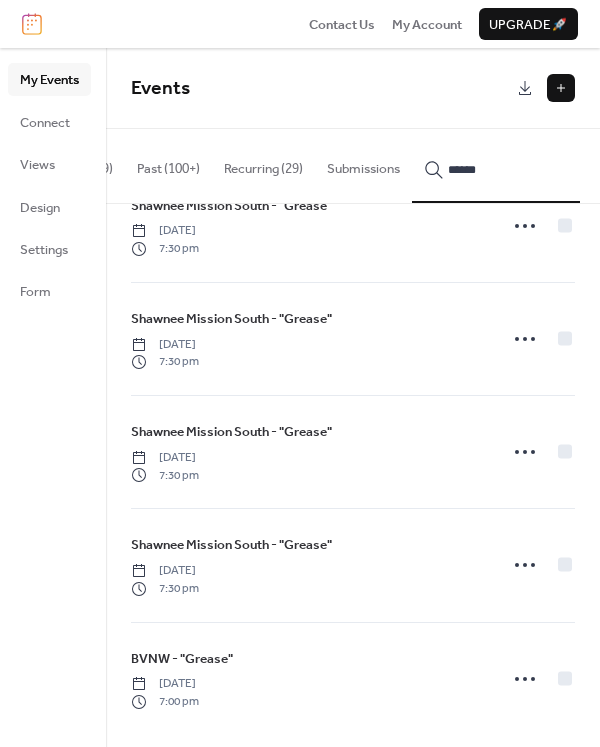 type on "******" 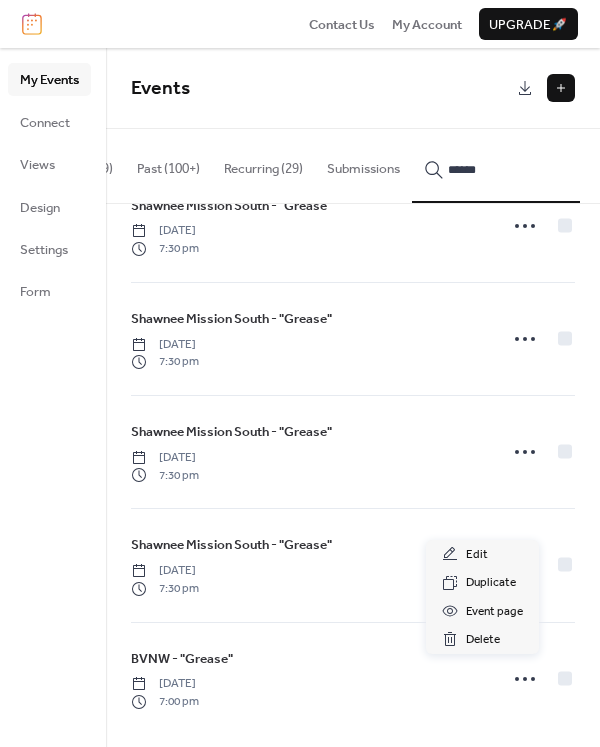 click 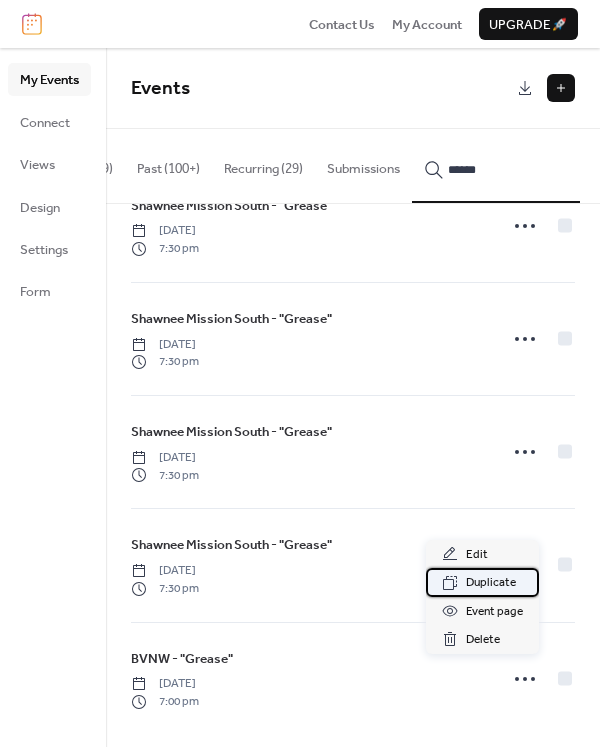 click on "Duplicate" at bounding box center (491, 583) 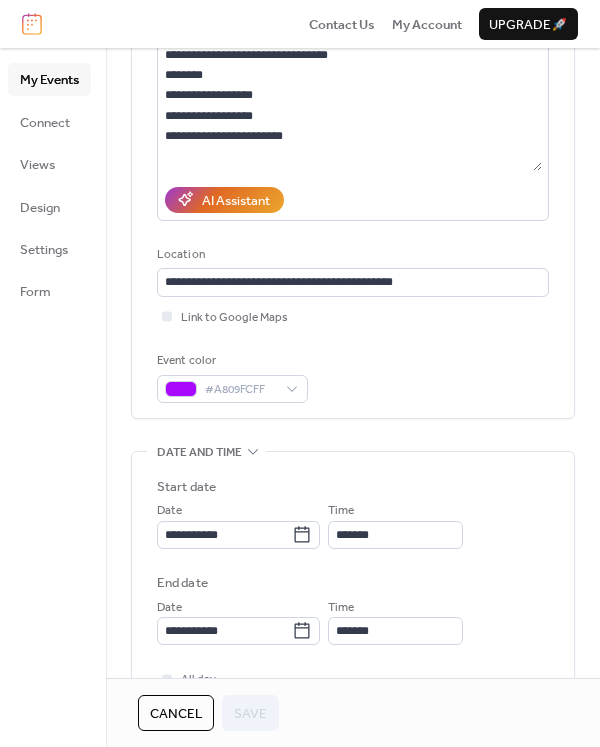 scroll, scrollTop: 242, scrollLeft: 0, axis: vertical 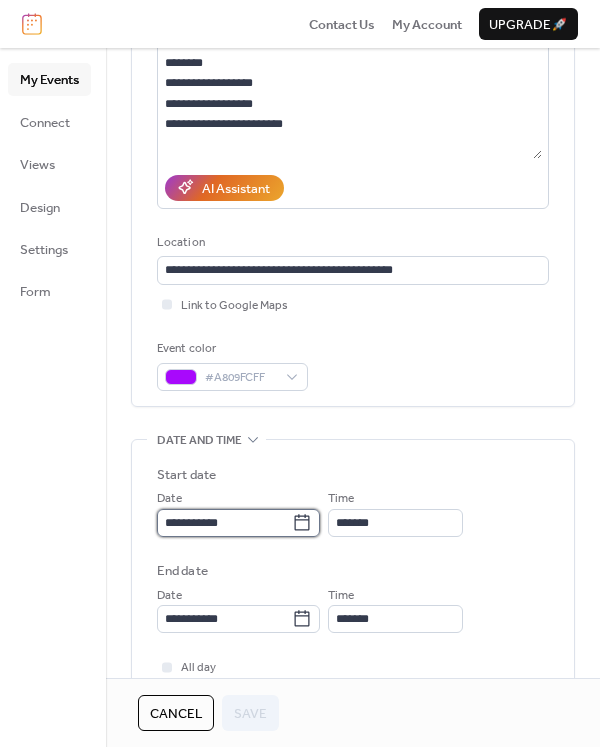 click on "**********" at bounding box center [224, 523] 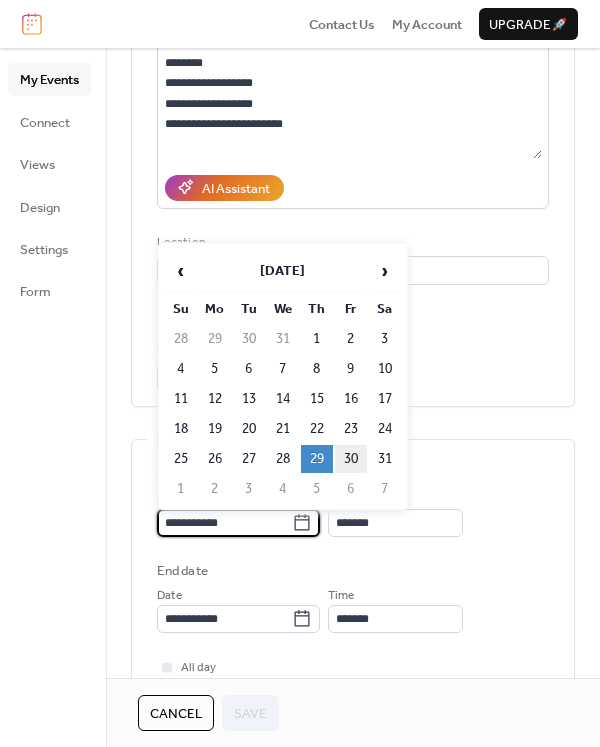 click on "30" at bounding box center (351, 459) 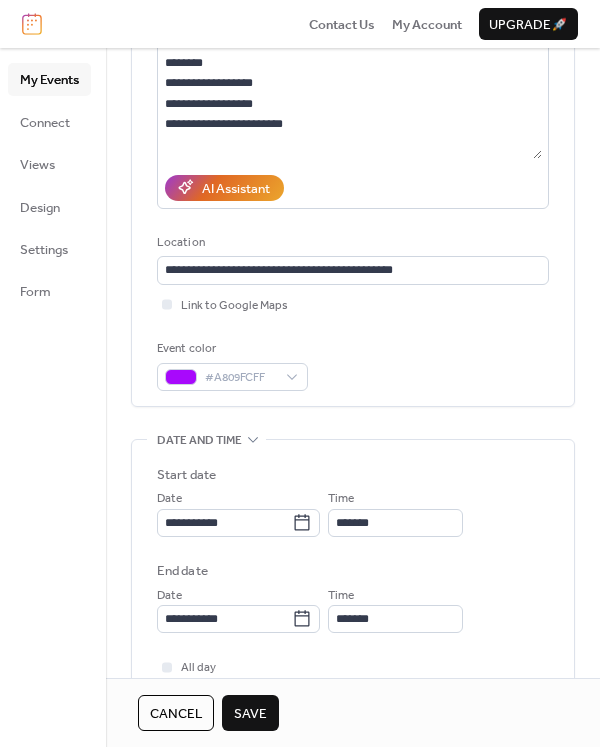 click on "Save" at bounding box center [250, 714] 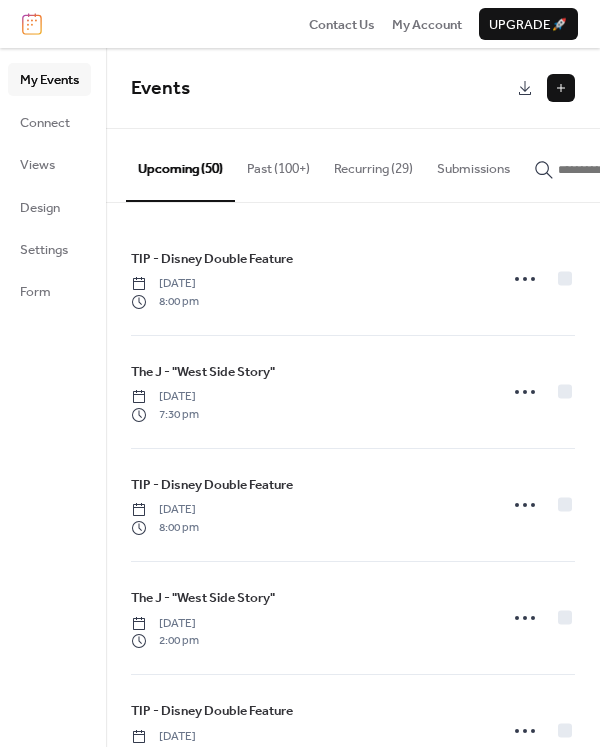 click at bounding box center [618, 170] 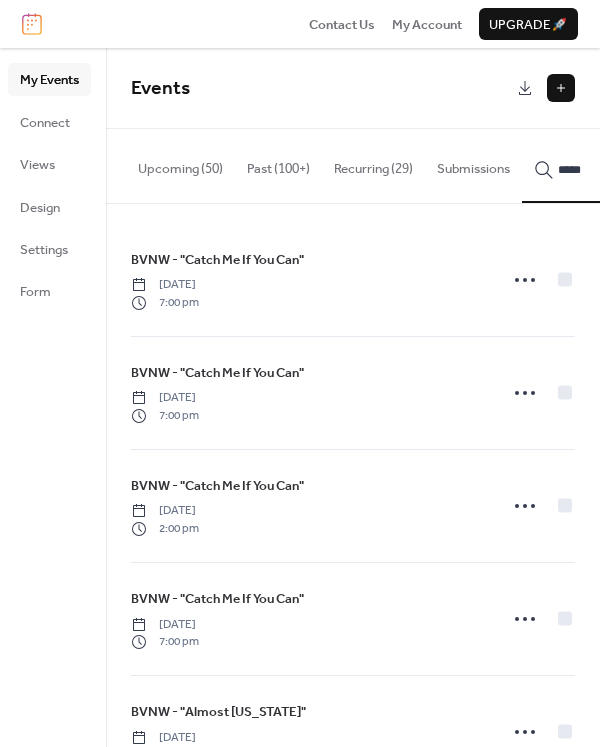 click on "****" at bounding box center [606, 165] 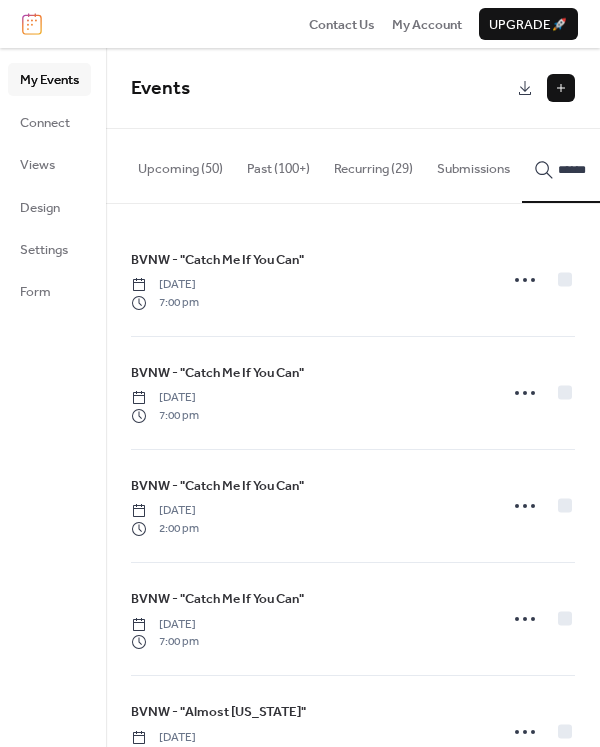 scroll, scrollTop: 0, scrollLeft: 118, axis: horizontal 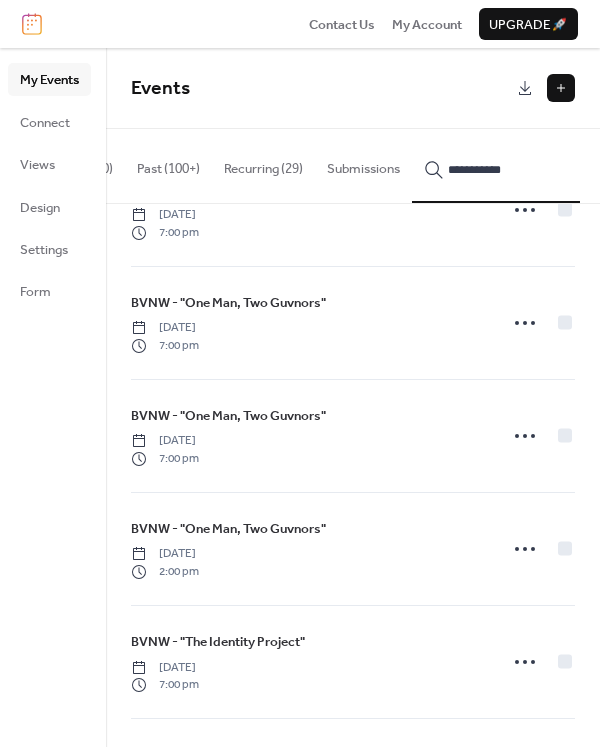 drag, startPoint x: 529, startPoint y: 177, endPoint x: 365, endPoint y: 176, distance: 164.00305 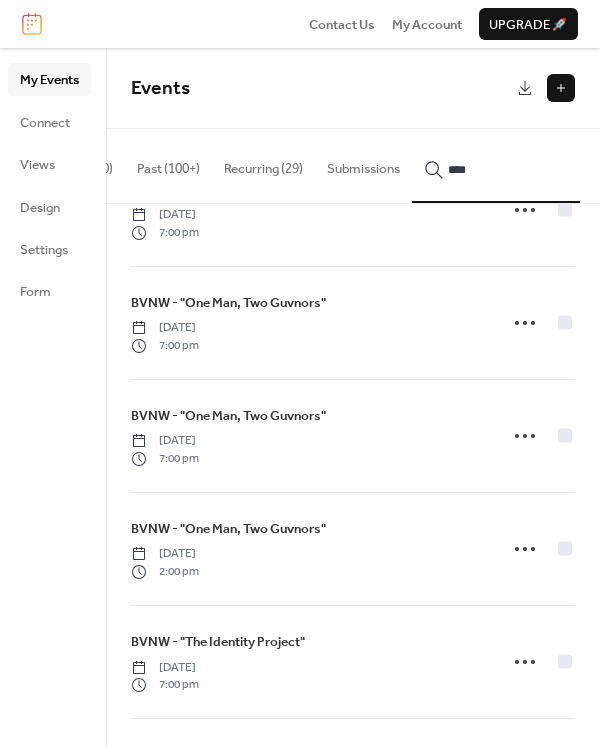 type on "****" 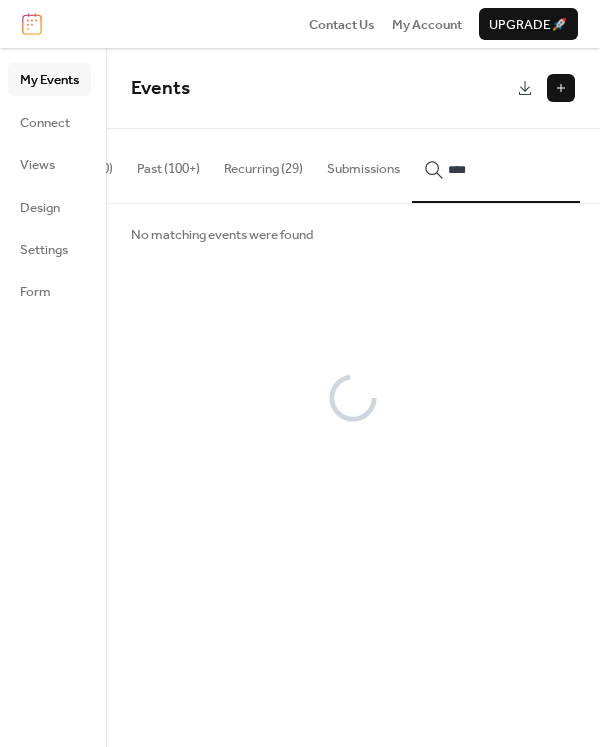 scroll, scrollTop: 0, scrollLeft: 0, axis: both 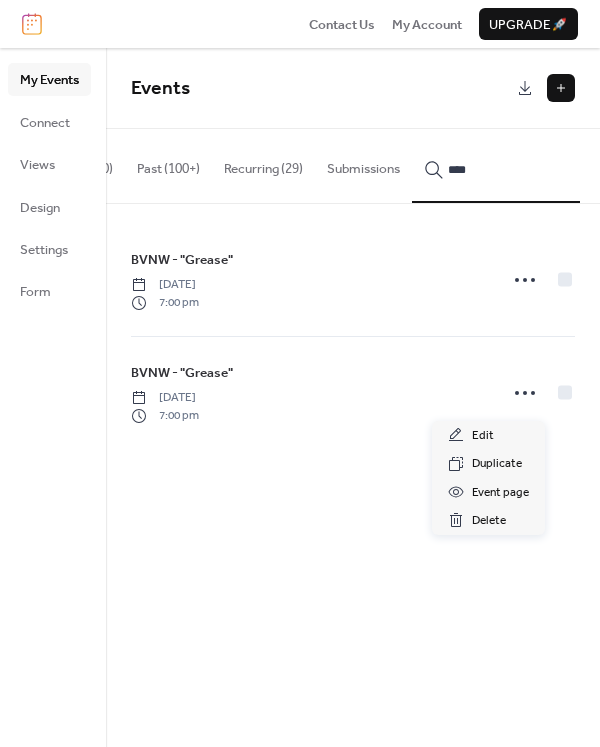 click 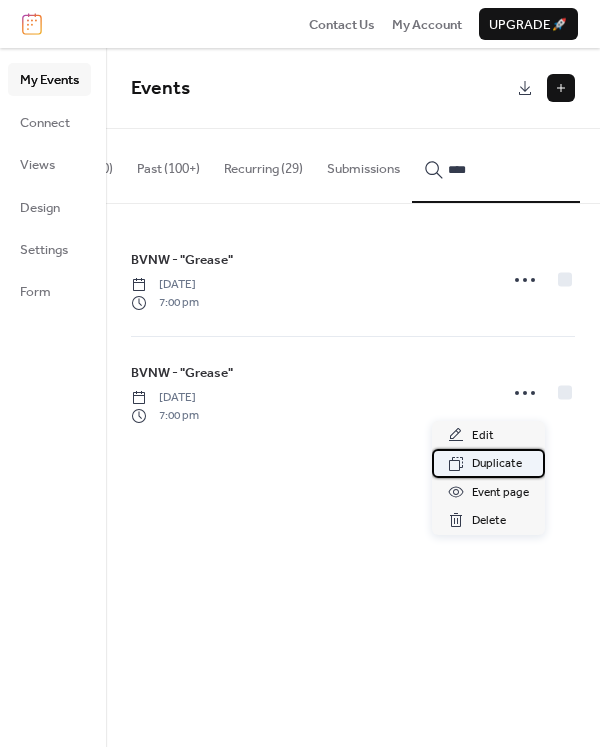 click on "Duplicate" at bounding box center [497, 464] 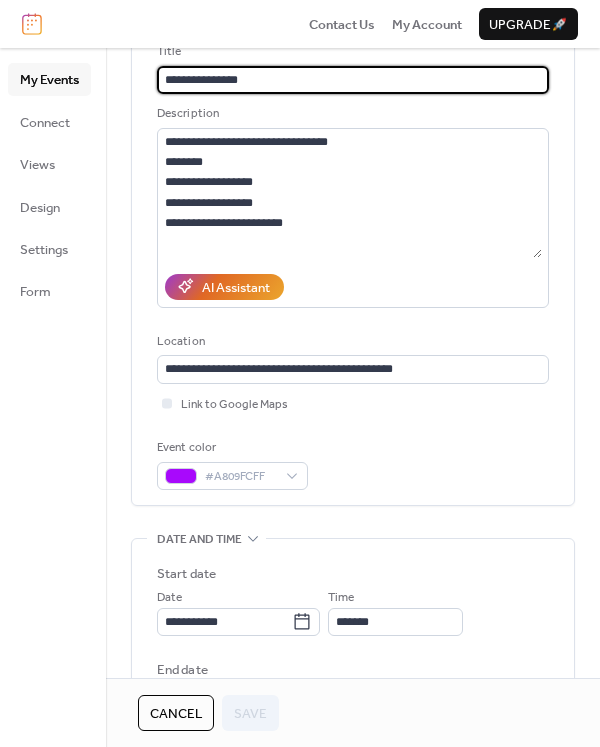 scroll, scrollTop: 184, scrollLeft: 0, axis: vertical 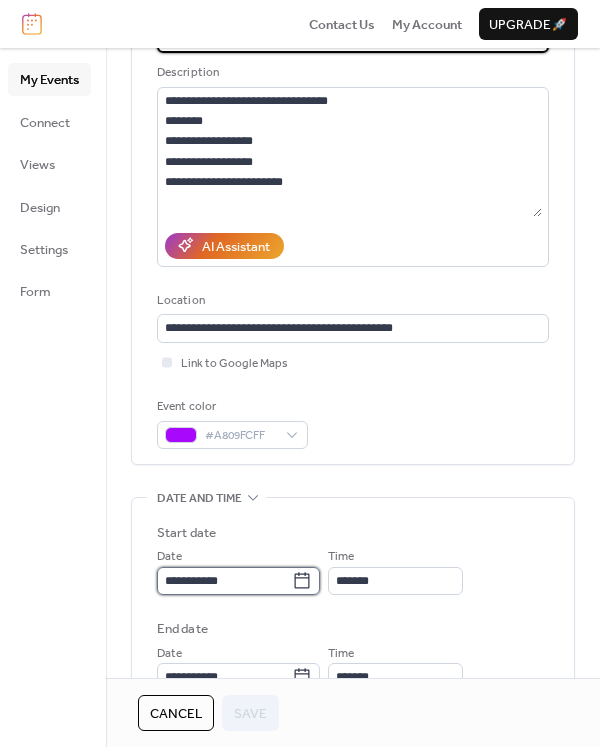click on "**********" at bounding box center (224, 581) 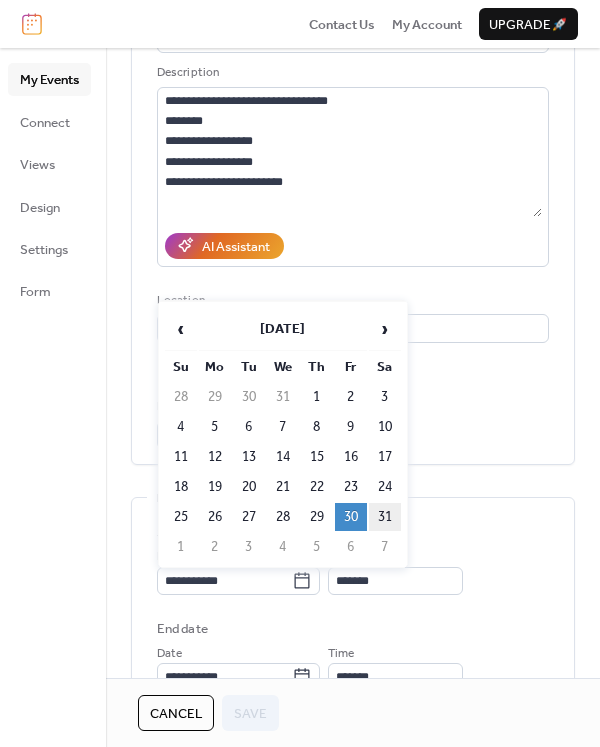 click on "31" at bounding box center [385, 517] 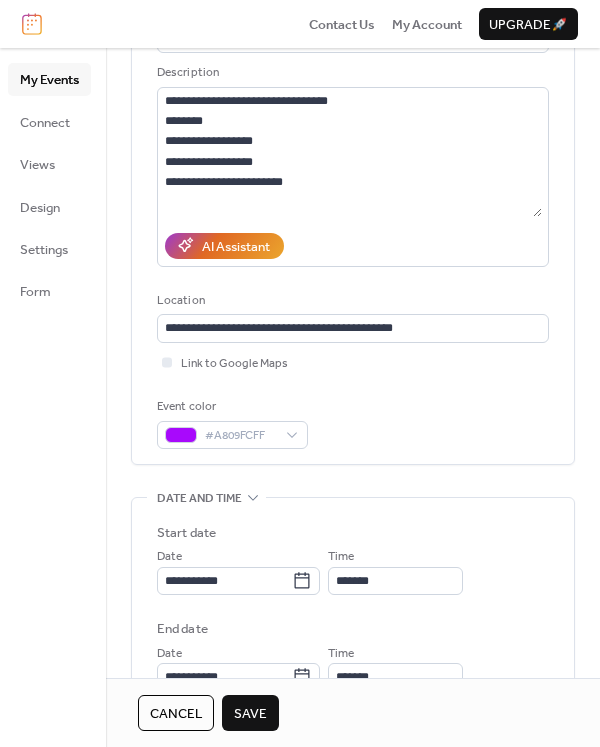 click on "Save" at bounding box center (250, 714) 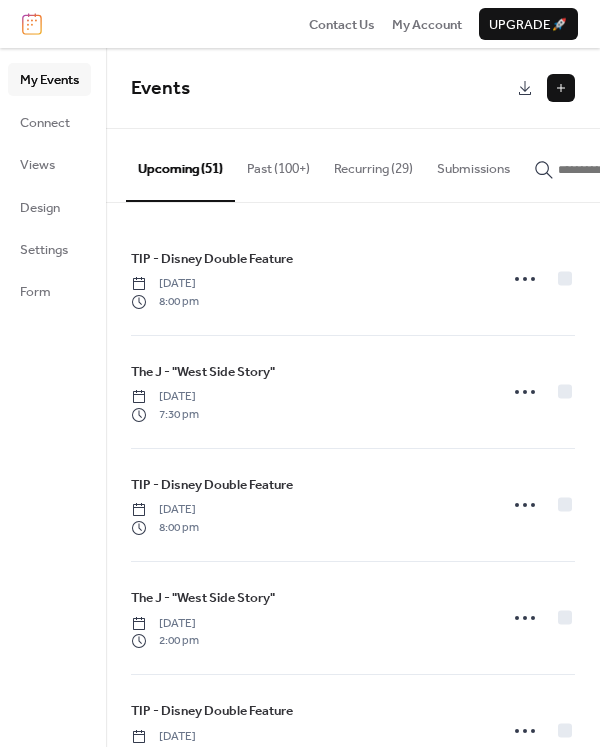 click at bounding box center [618, 170] 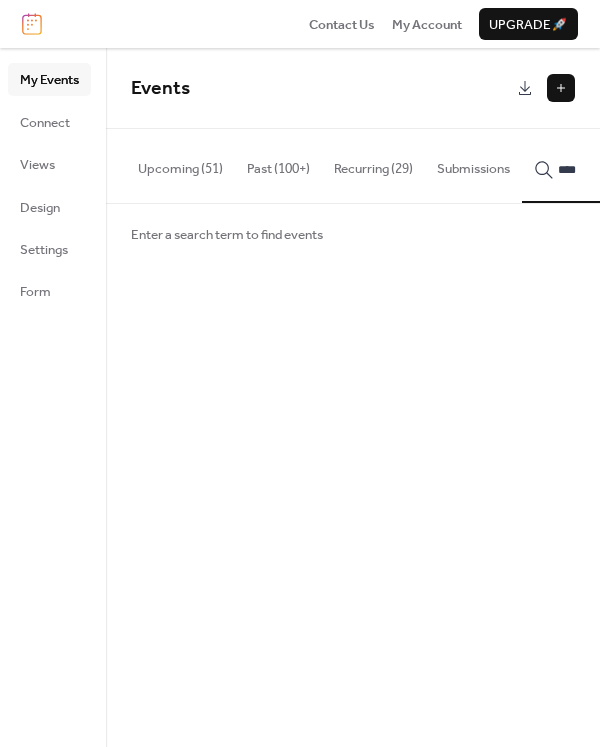 type on "****" 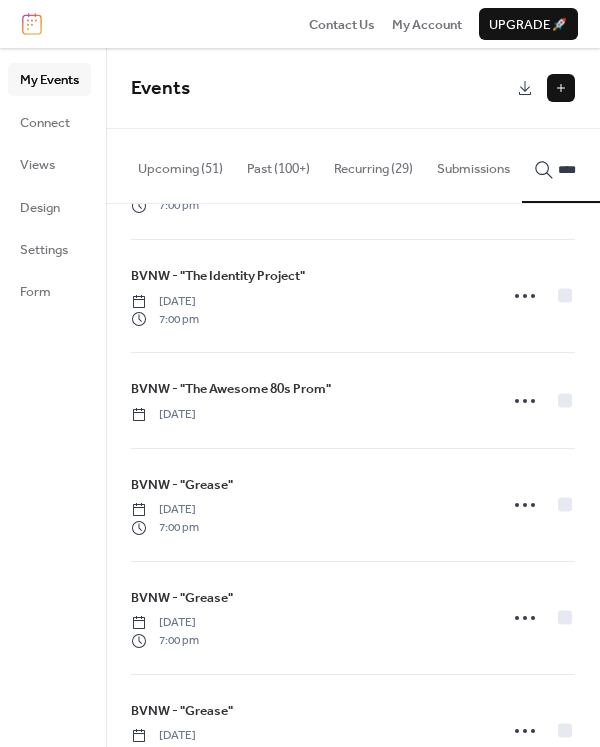 scroll, scrollTop: 3149, scrollLeft: 0, axis: vertical 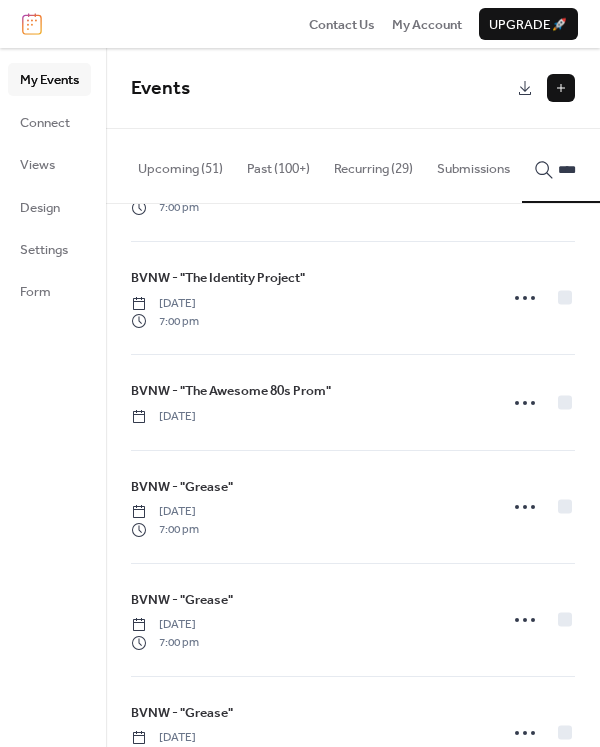 click 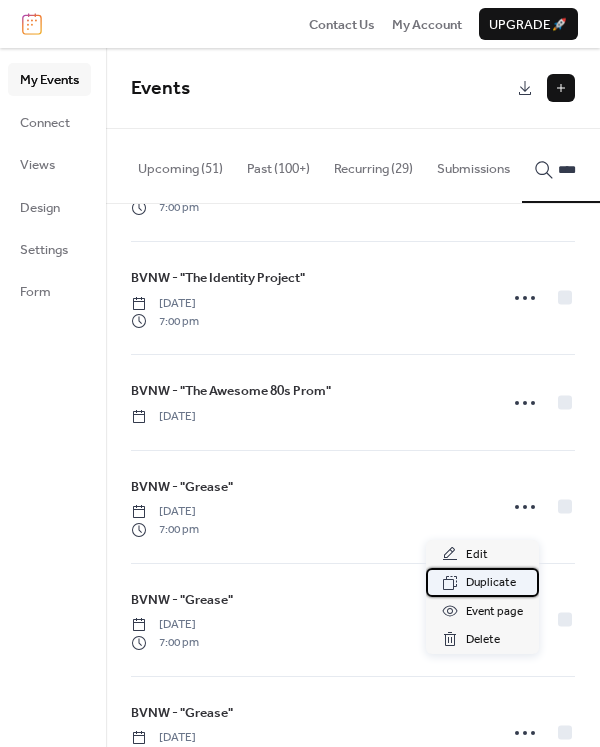 click on "Duplicate" at bounding box center (491, 583) 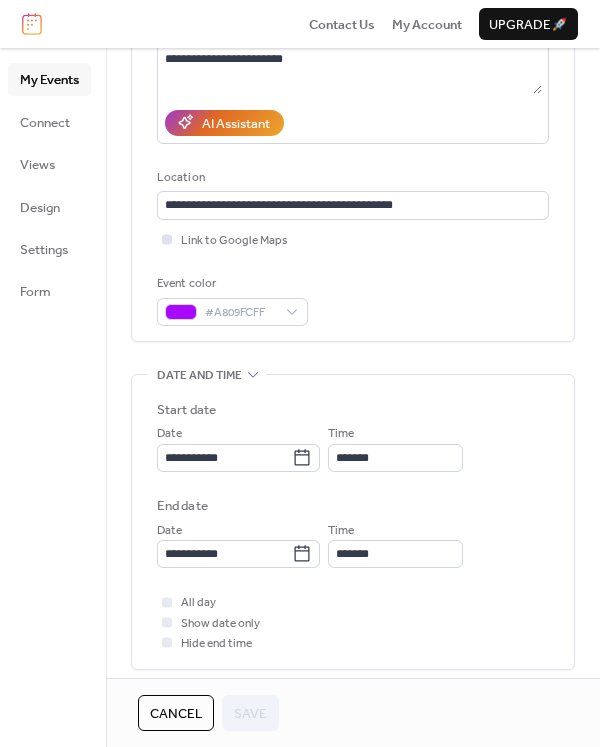 scroll, scrollTop: 354, scrollLeft: 0, axis: vertical 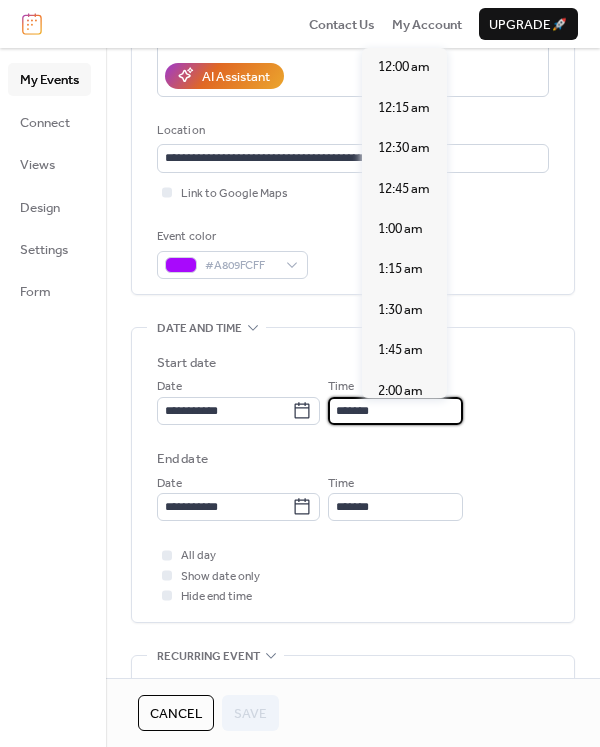 click on "*******" at bounding box center (395, 411) 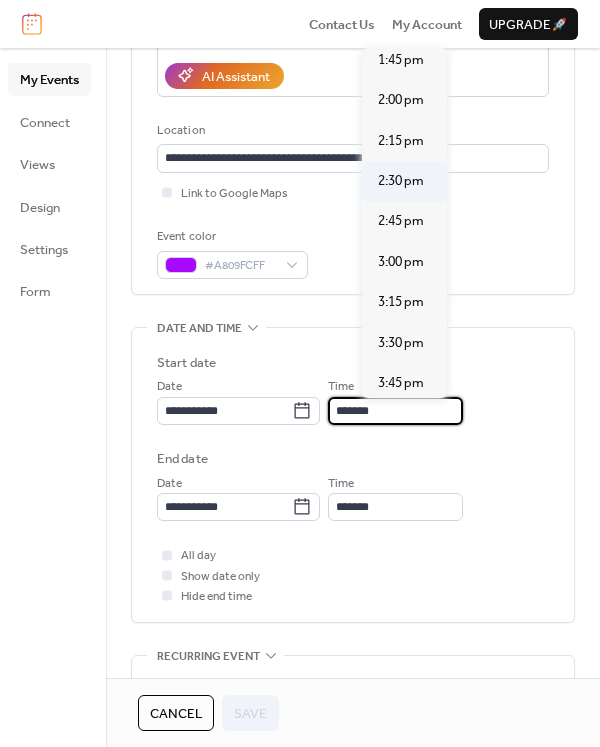 scroll, scrollTop: 2181, scrollLeft: 0, axis: vertical 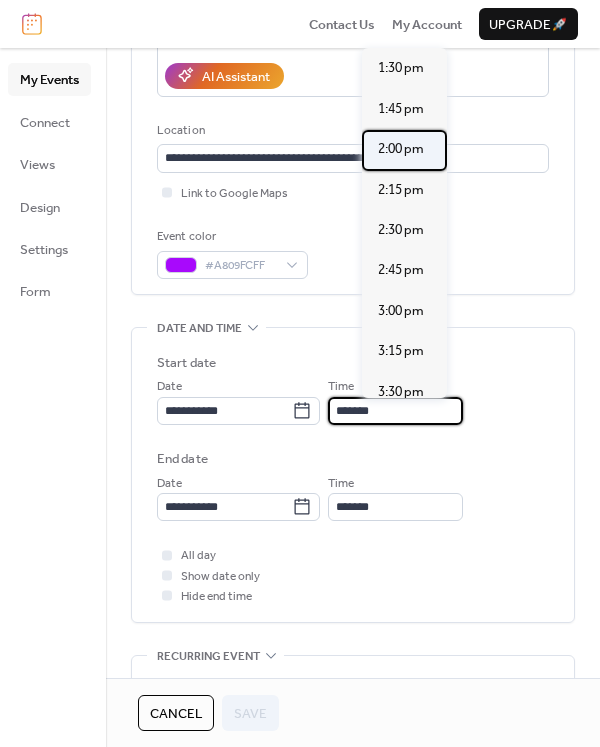 click on "2:00 pm" at bounding box center [401, 149] 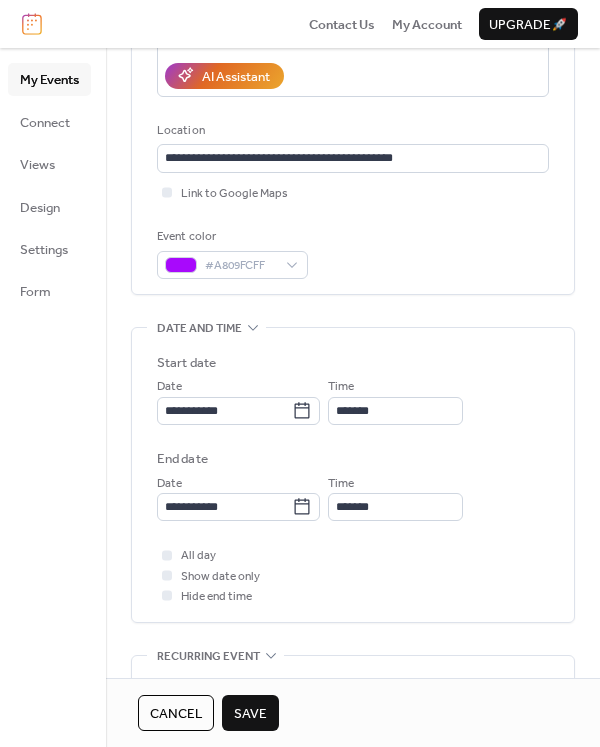 type on "*******" 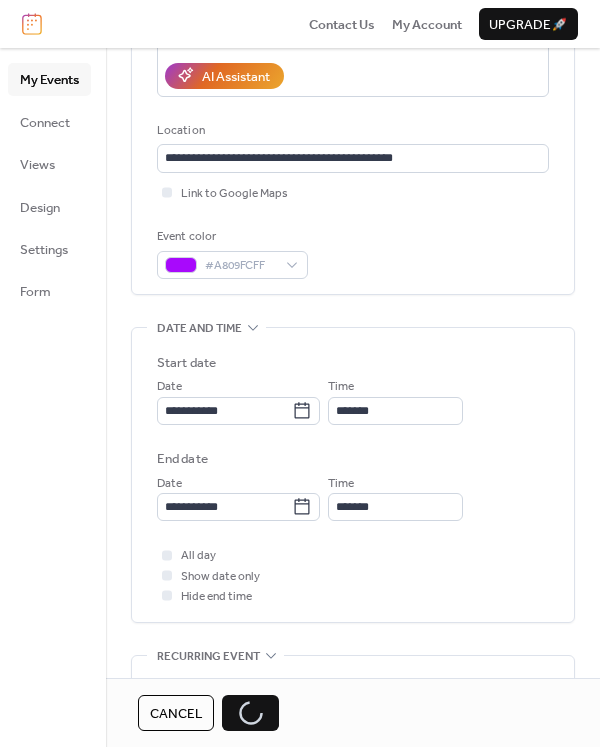 type 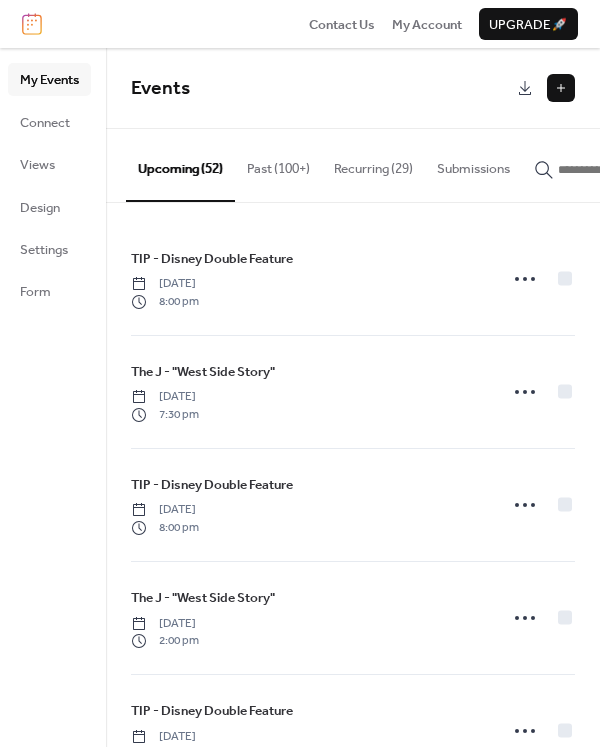 click at bounding box center (561, 88) 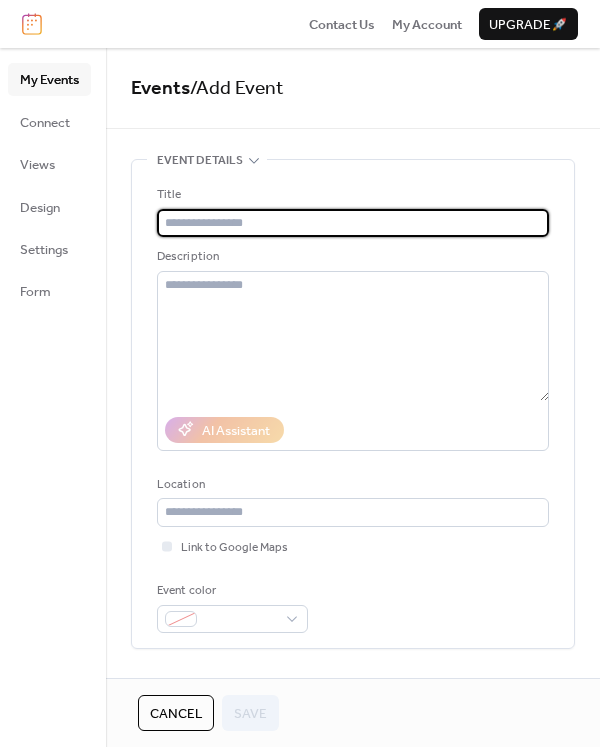 click on "Cancel" at bounding box center [176, 714] 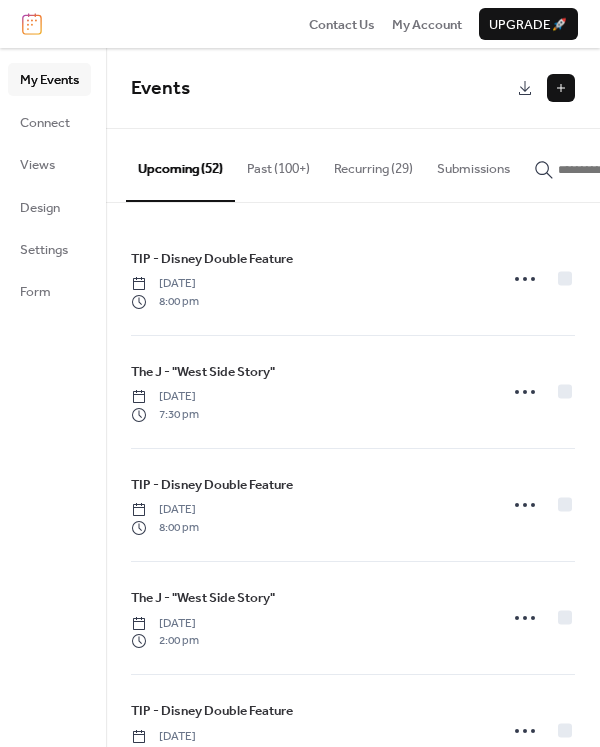 click at bounding box center [606, 169] 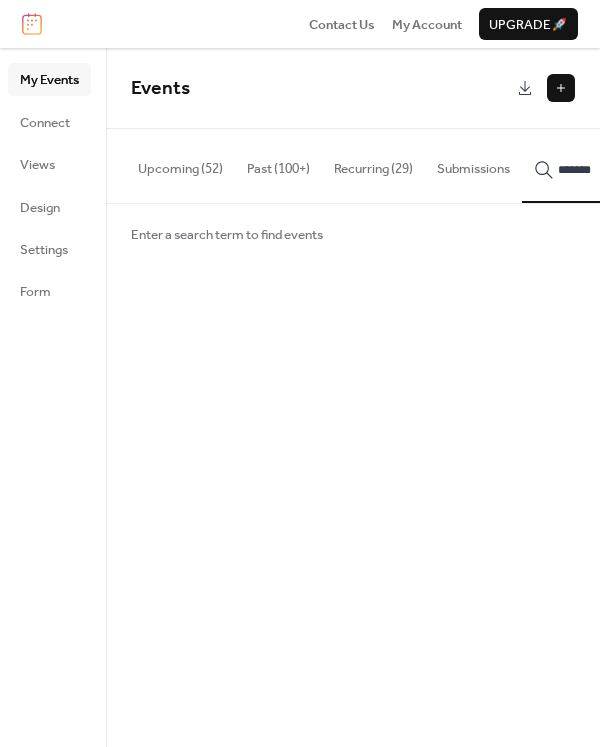 click on "*******" at bounding box center [606, 165] 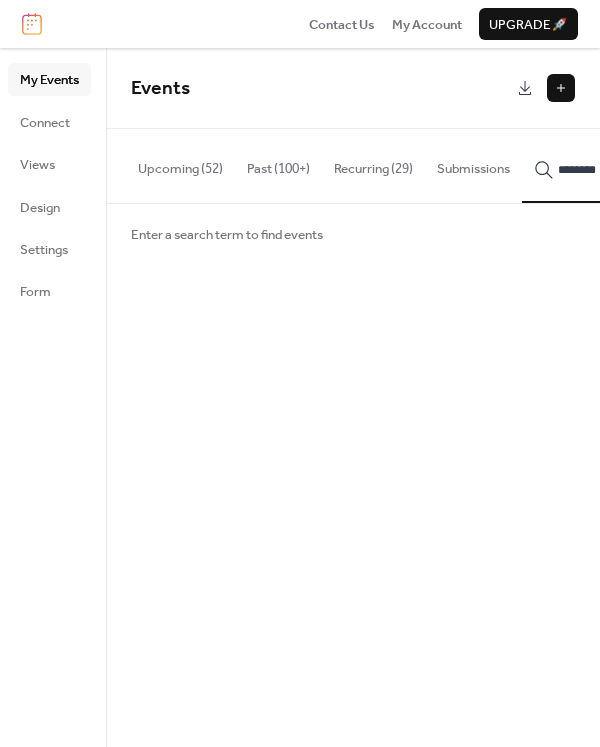 scroll, scrollTop: 0, scrollLeft: 118, axis: horizontal 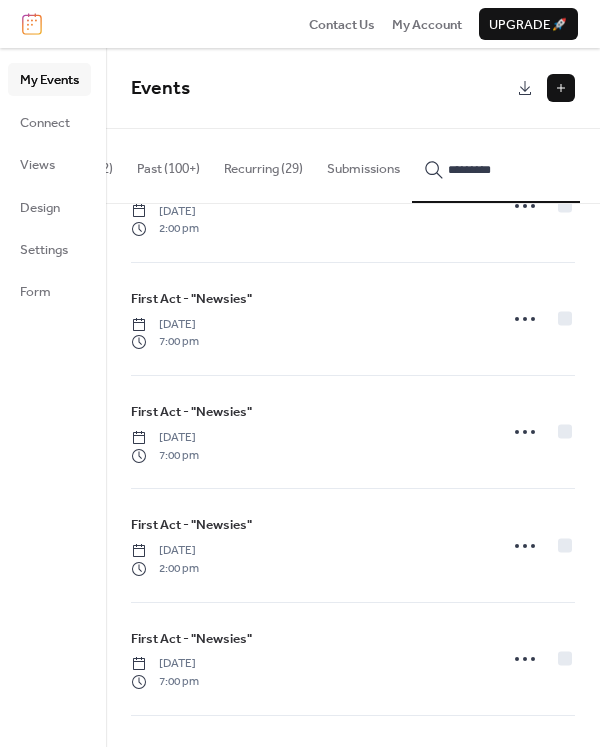 type on "*********" 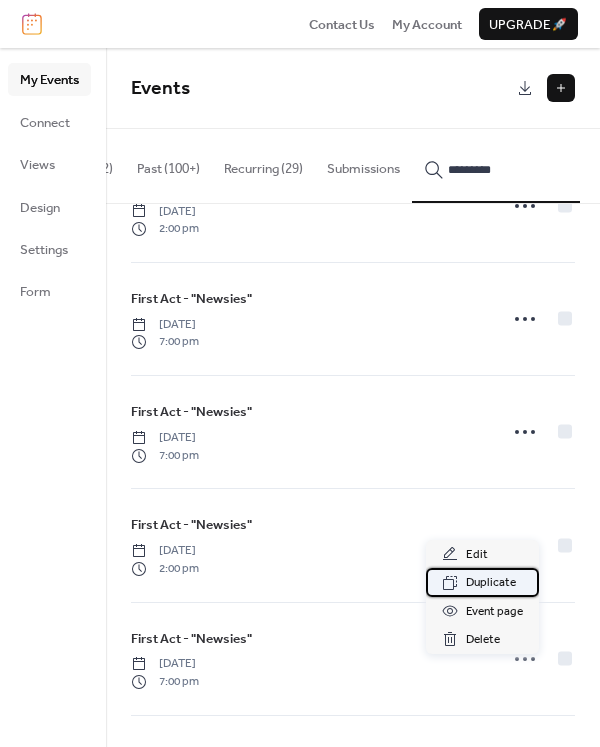 click on "Duplicate" at bounding box center [491, 583] 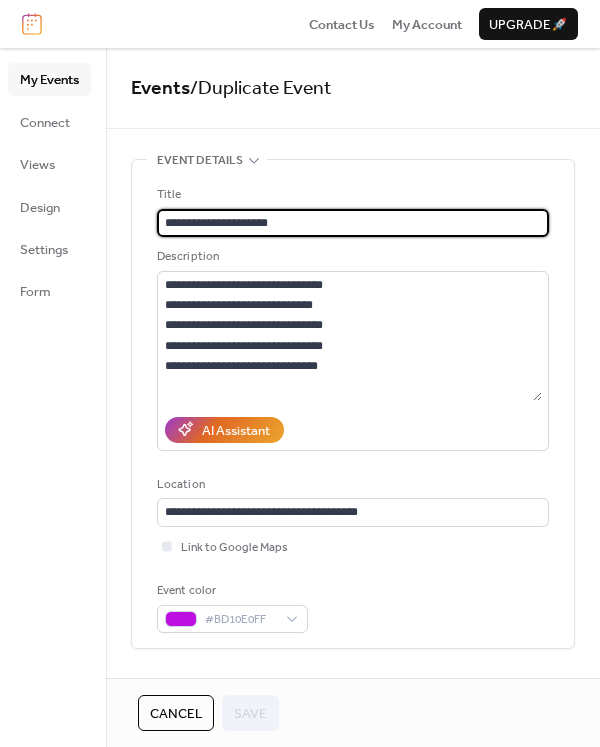 drag, startPoint x: 286, startPoint y: 230, endPoint x: 225, endPoint y: 228, distance: 61.03278 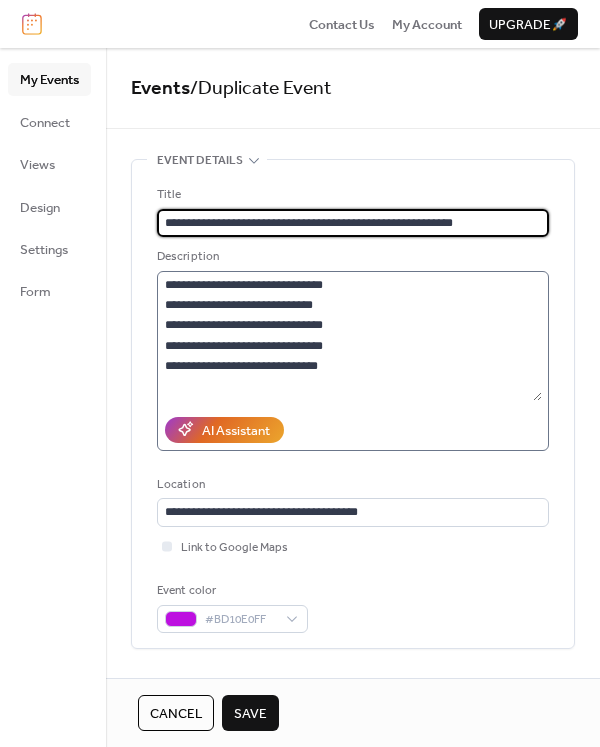 type on "**********" 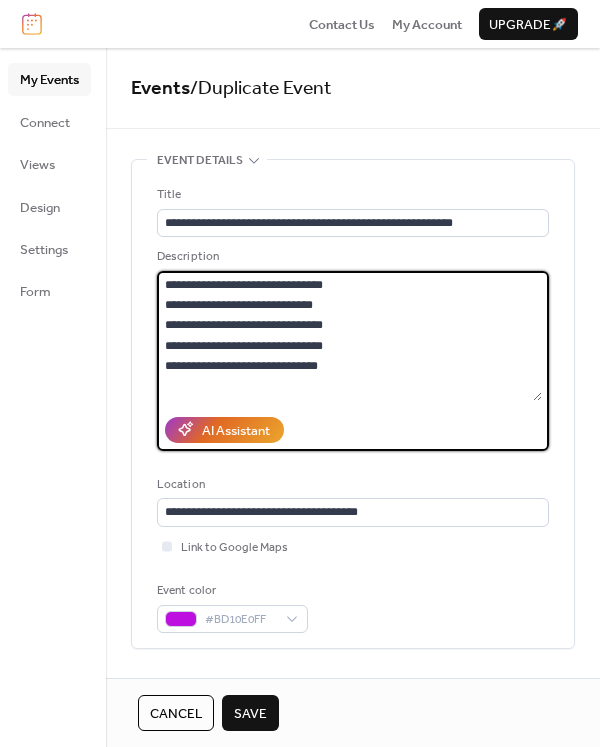 drag, startPoint x: 273, startPoint y: 365, endPoint x: 108, endPoint y: 260, distance: 195.57607 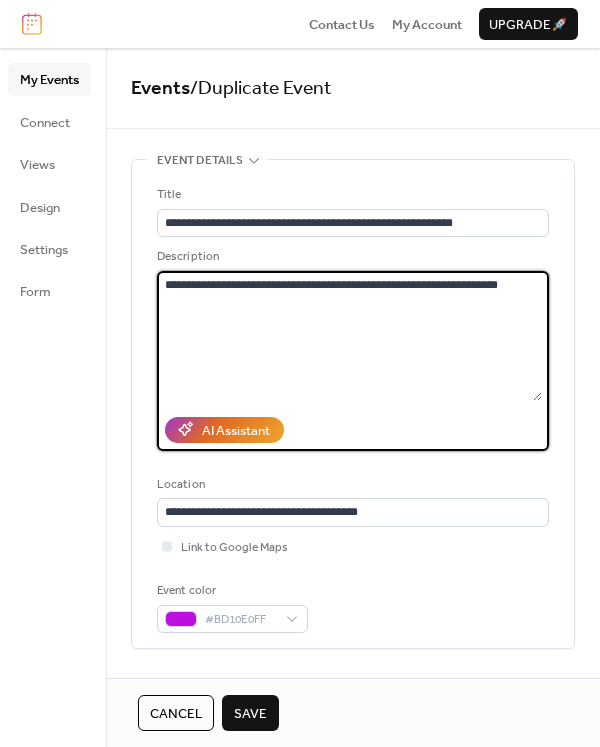 click on "**********" at bounding box center (349, 336) 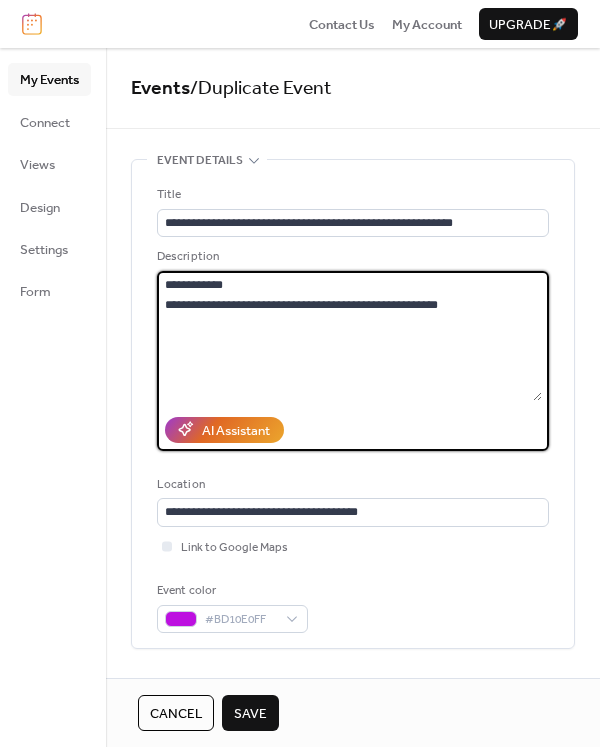 click on "**********" at bounding box center [349, 336] 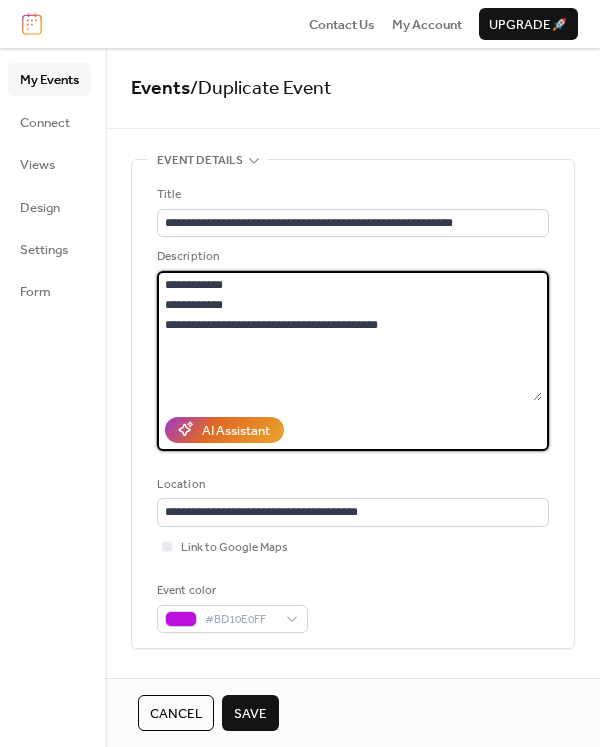 click on "**********" at bounding box center (349, 336) 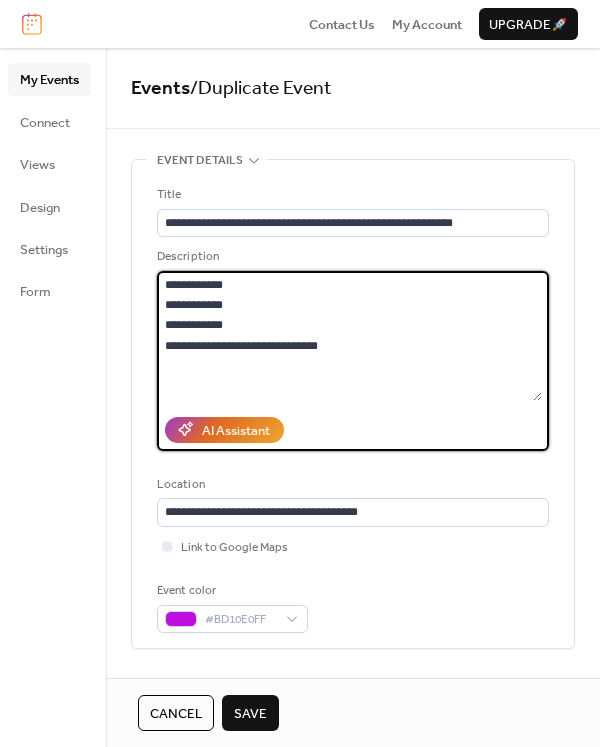 drag, startPoint x: 330, startPoint y: 350, endPoint x: 94, endPoint y: 350, distance: 236 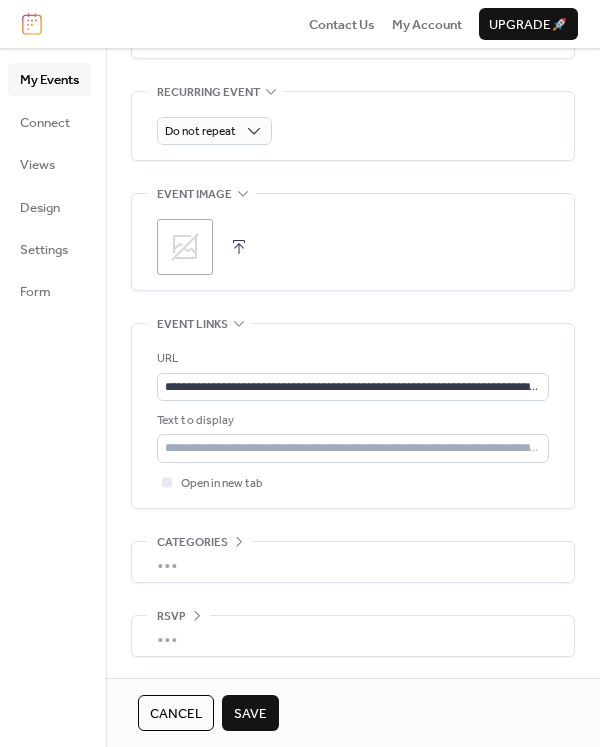 scroll, scrollTop: 925, scrollLeft: 0, axis: vertical 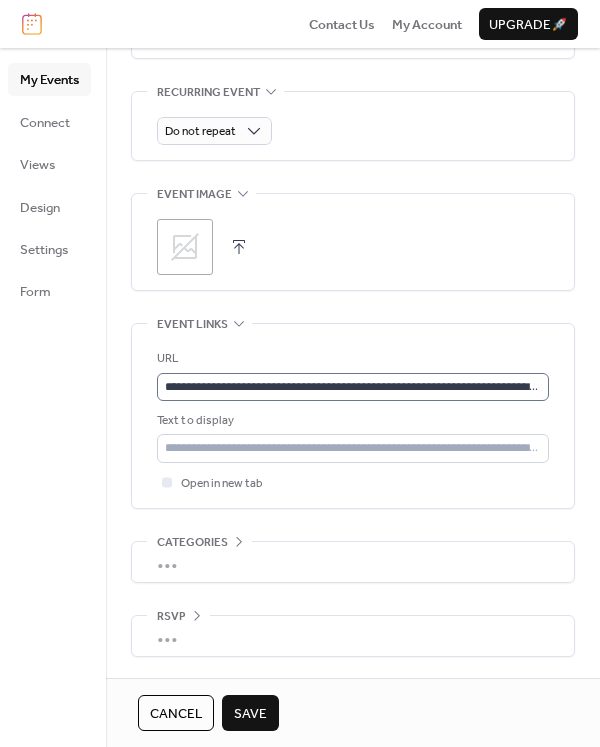type on "**********" 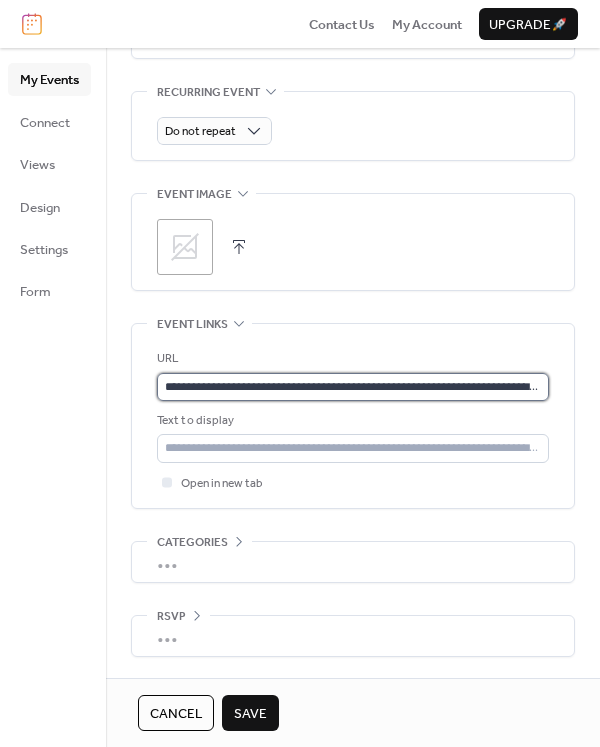 click on "**********" at bounding box center (353, 387) 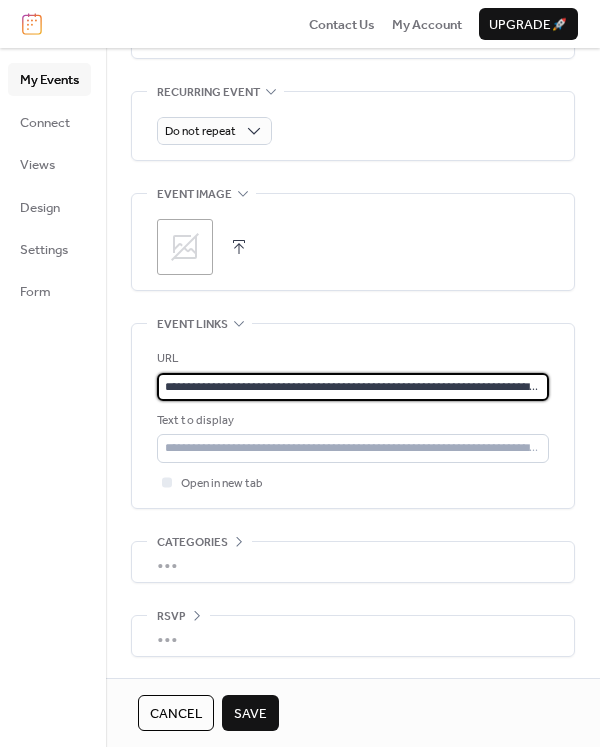click on "**********" at bounding box center (353, 387) 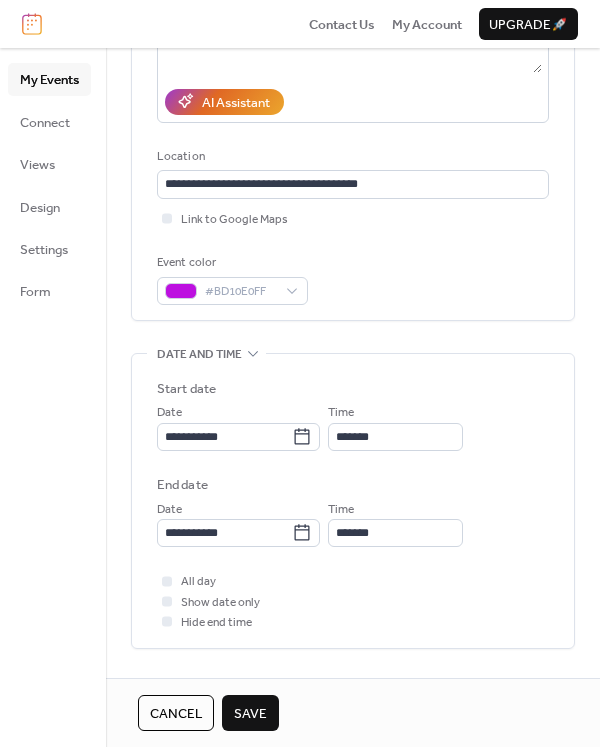 scroll, scrollTop: 330, scrollLeft: 0, axis: vertical 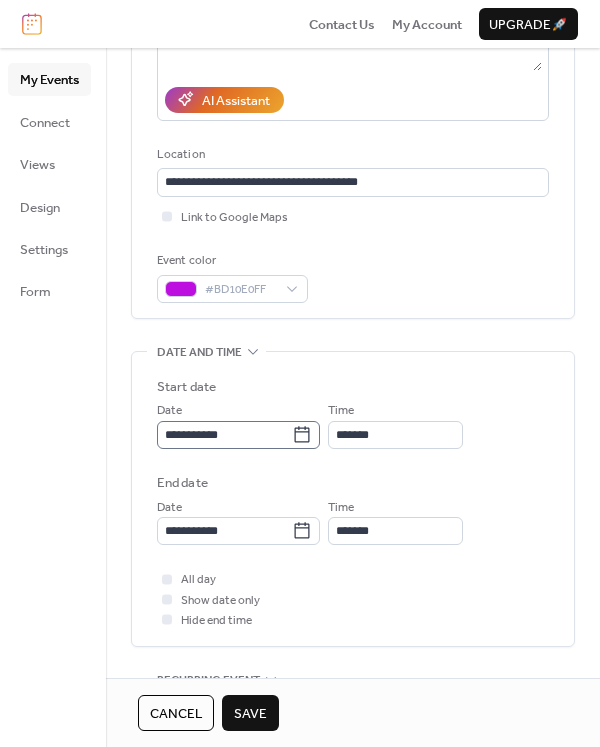 type on "**********" 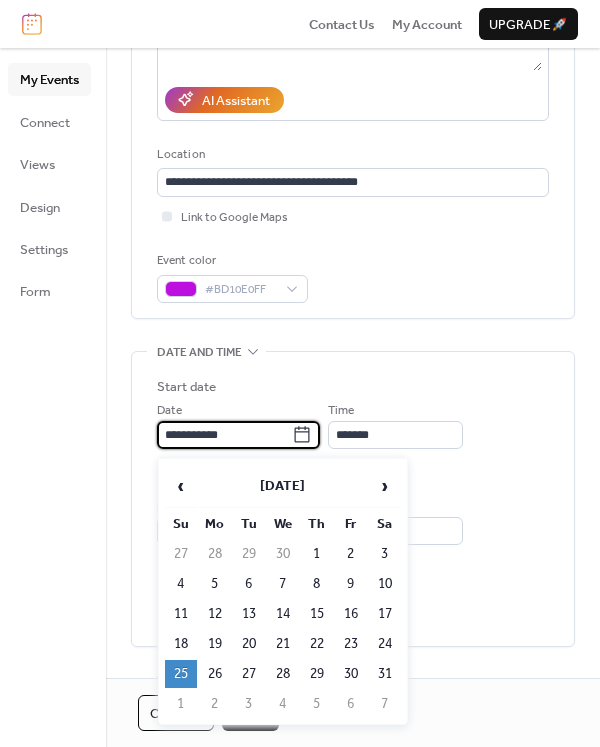 click on "**********" at bounding box center (224, 435) 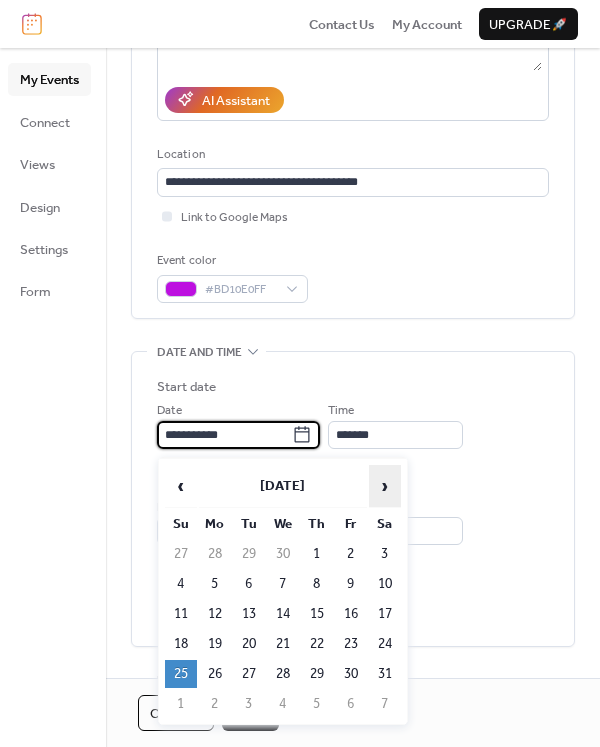 click on "›" at bounding box center [385, 486] 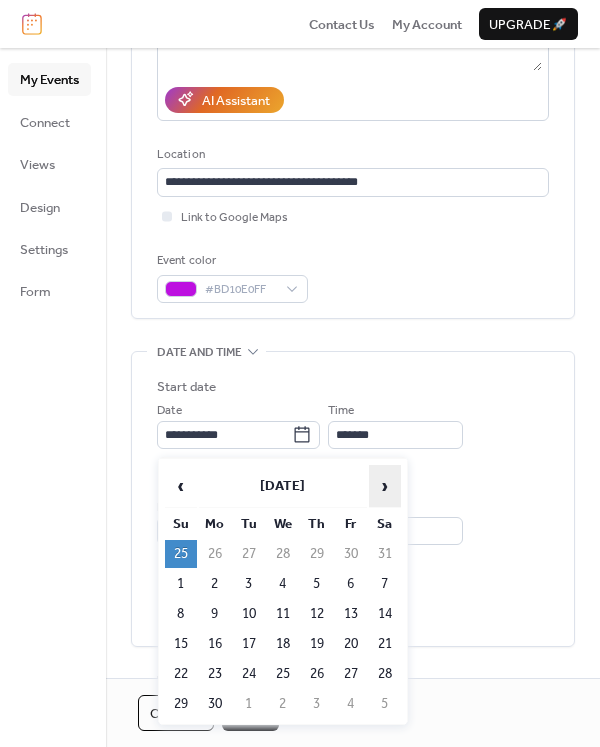click on "›" at bounding box center [385, 486] 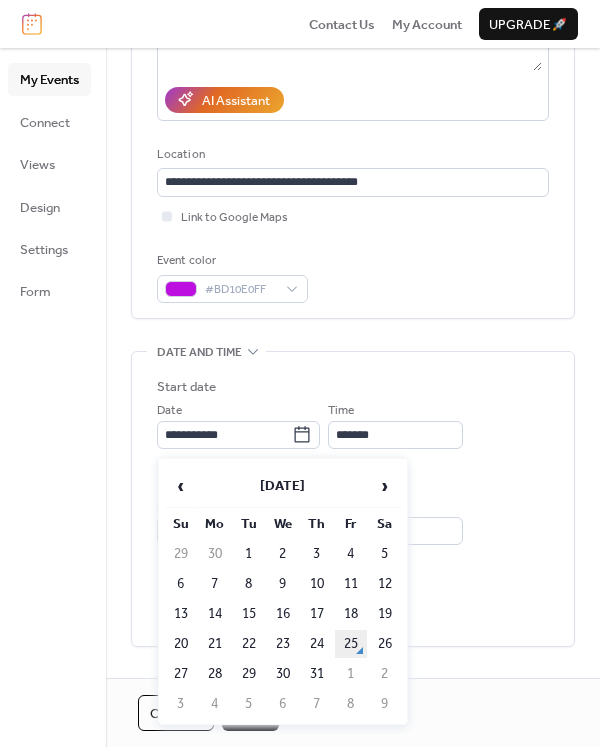 click on "25" at bounding box center (351, 644) 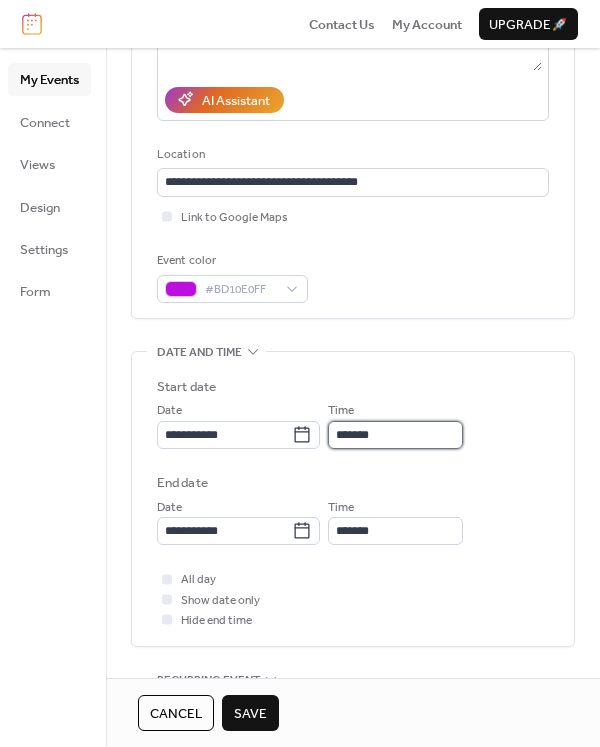 click on "*******" at bounding box center (395, 435) 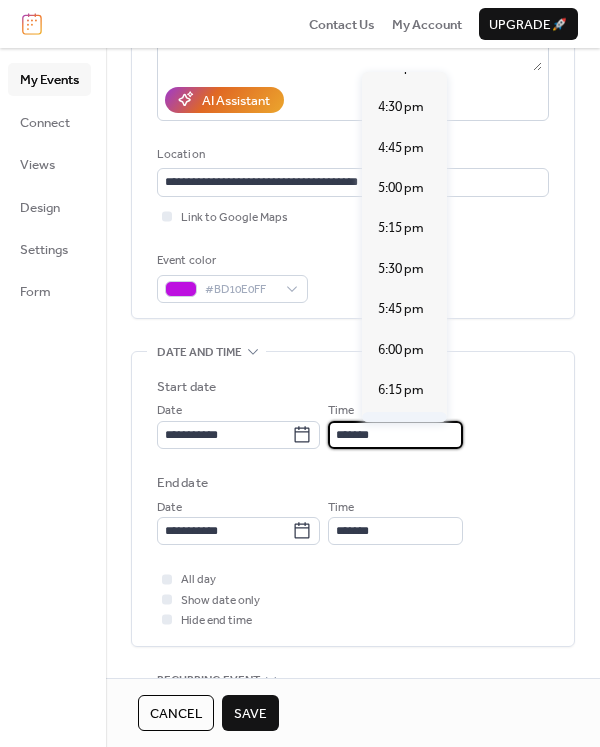 scroll, scrollTop: 2835, scrollLeft: 0, axis: vertical 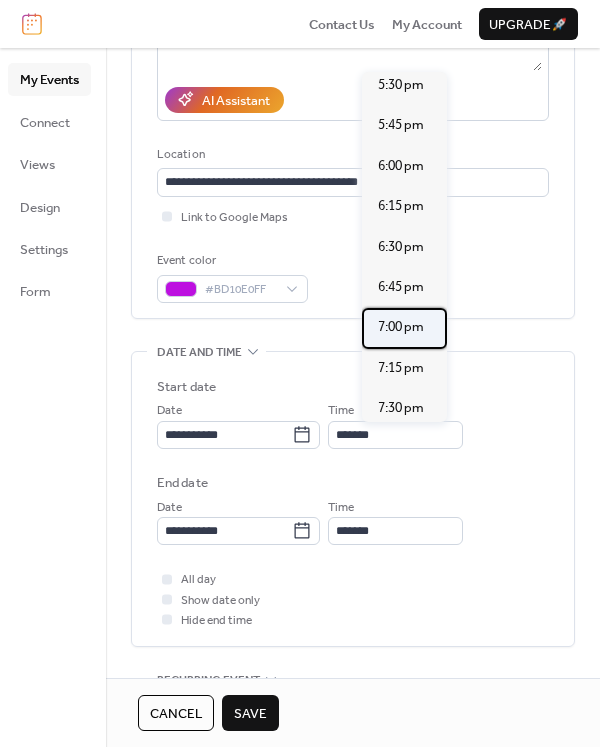 click on "7:00 pm" at bounding box center [401, 327] 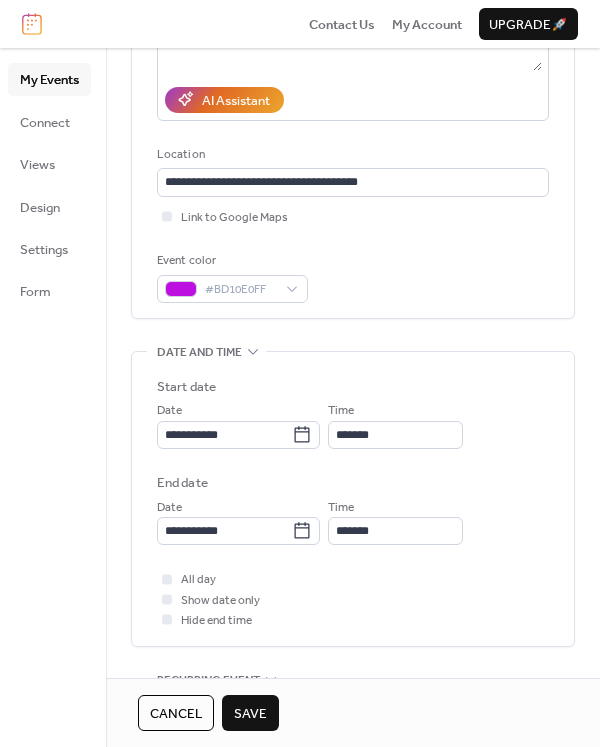 click on "Cancel Save" at bounding box center [353, 712] 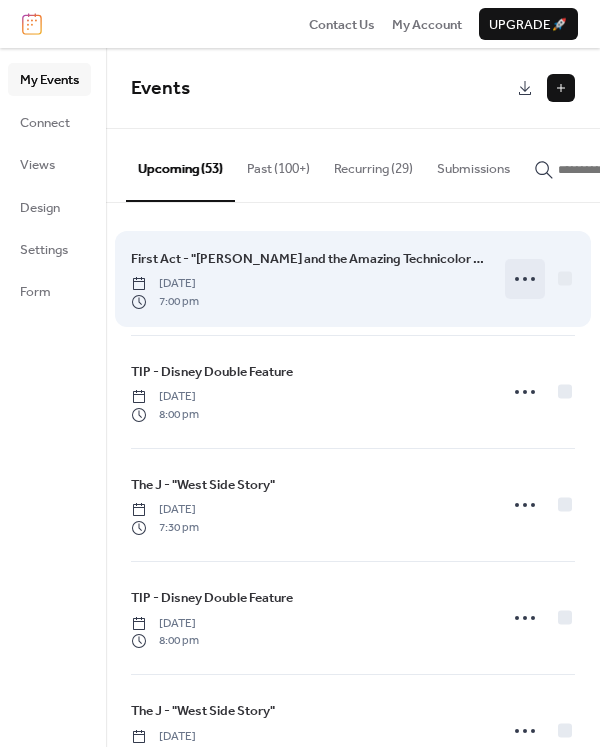 click 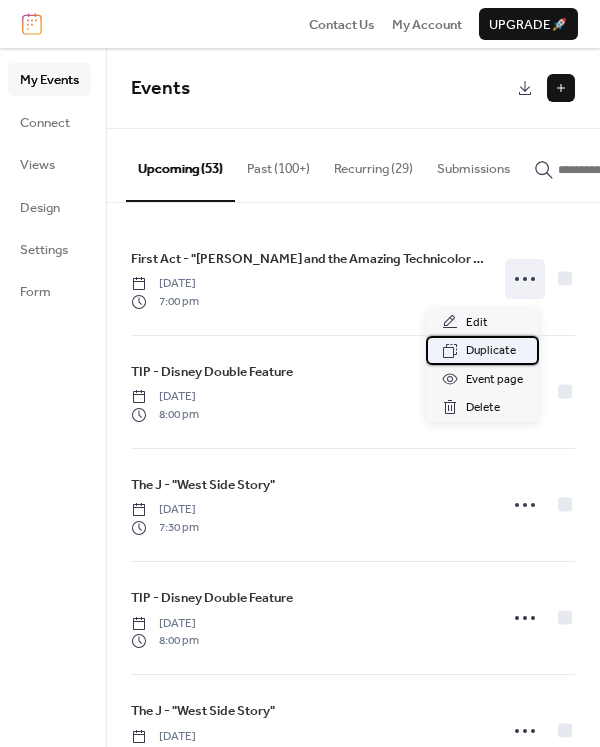 click on "Duplicate" at bounding box center [491, 351] 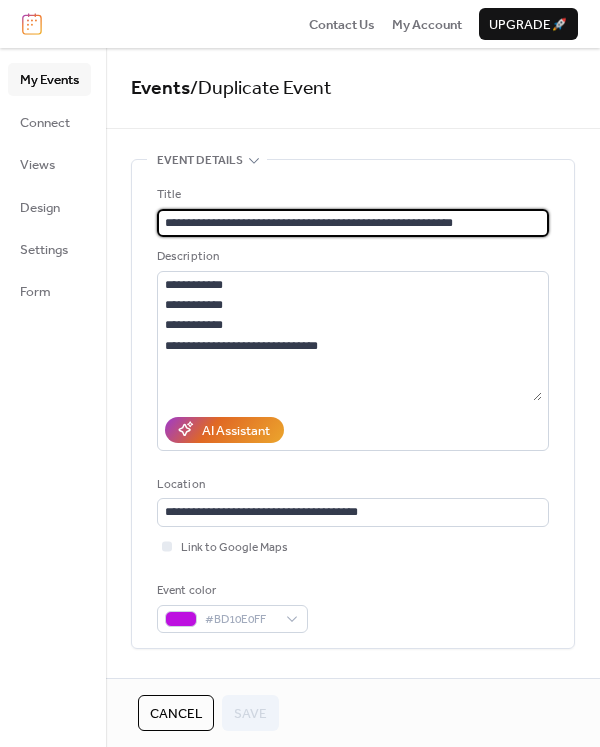 scroll, scrollTop: 230, scrollLeft: 0, axis: vertical 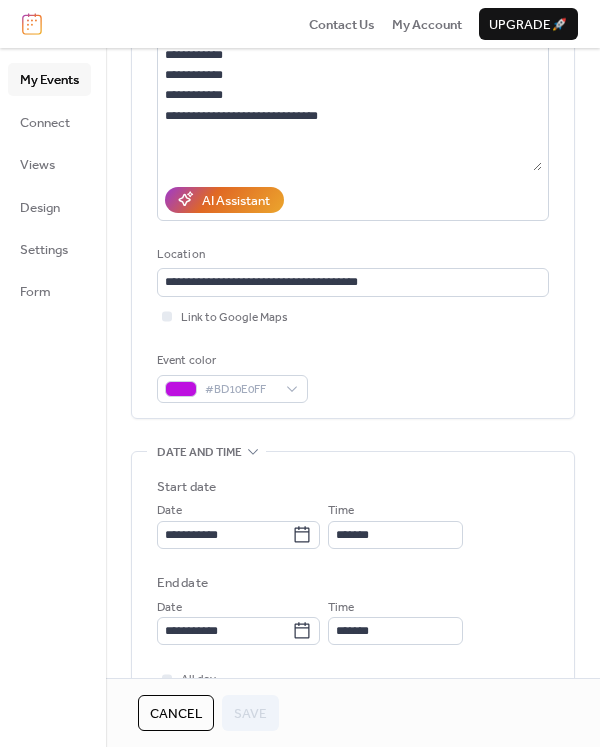click on "**********" at bounding box center (353, 561) 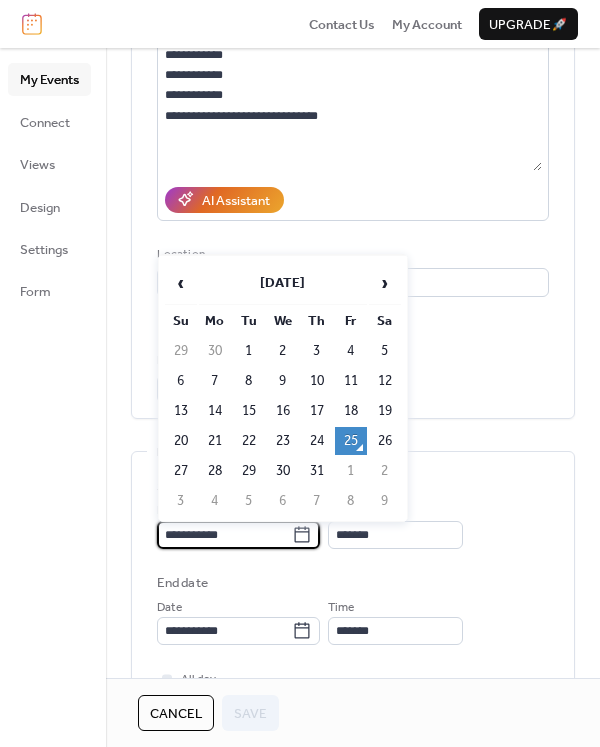 click on "**********" at bounding box center [224, 535] 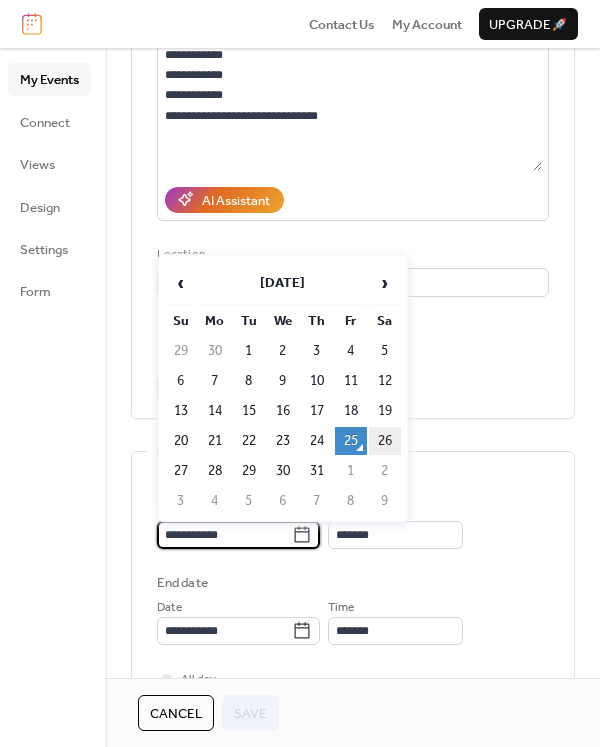click on "26" at bounding box center (385, 441) 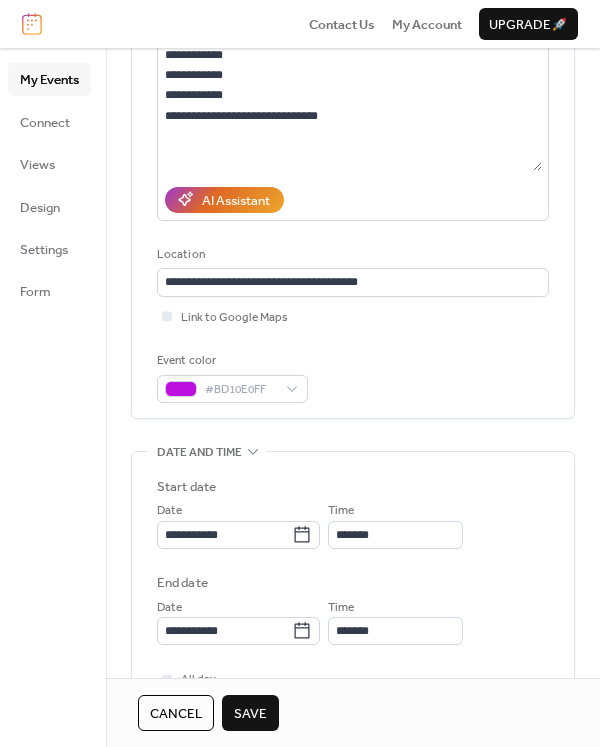 scroll, scrollTop: 265, scrollLeft: 0, axis: vertical 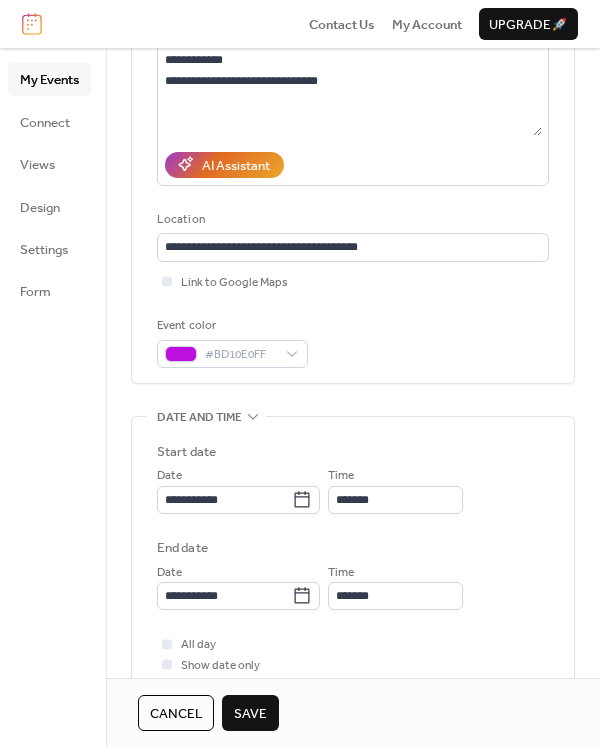click on "Save" at bounding box center (250, 714) 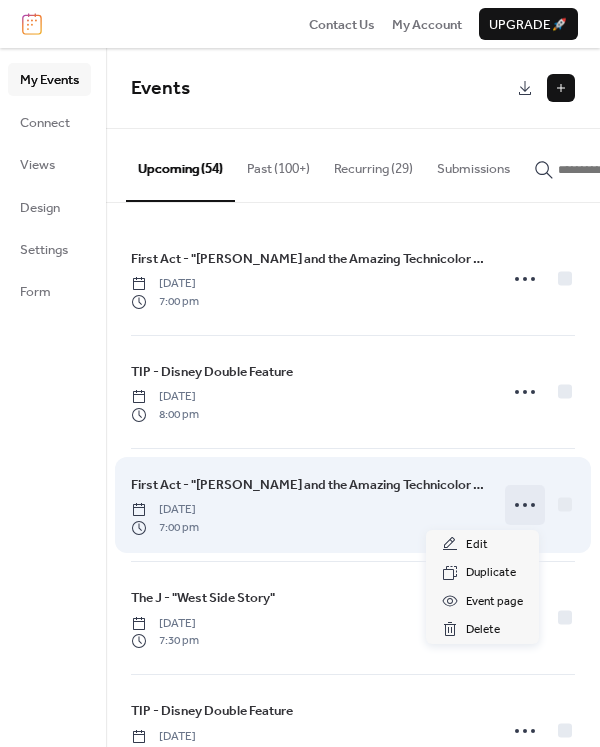 click 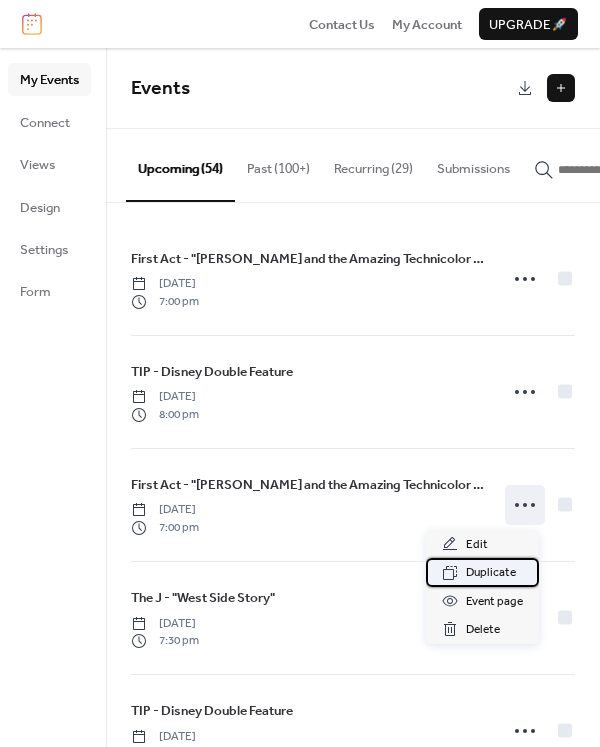 click on "Duplicate" at bounding box center [491, 573] 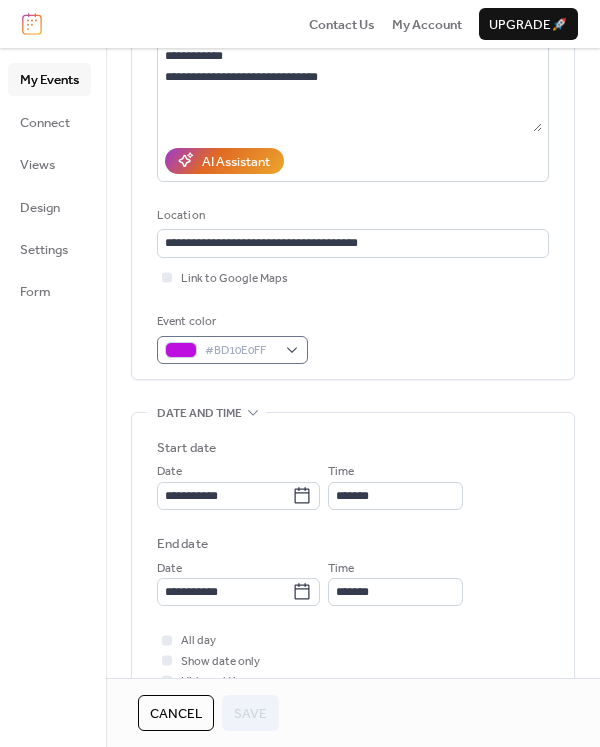 scroll, scrollTop: 300, scrollLeft: 0, axis: vertical 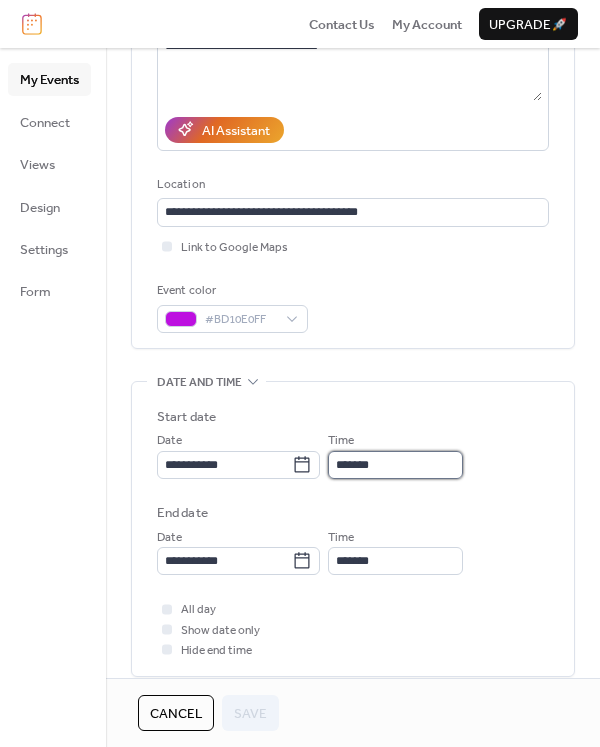 click on "*******" at bounding box center (395, 465) 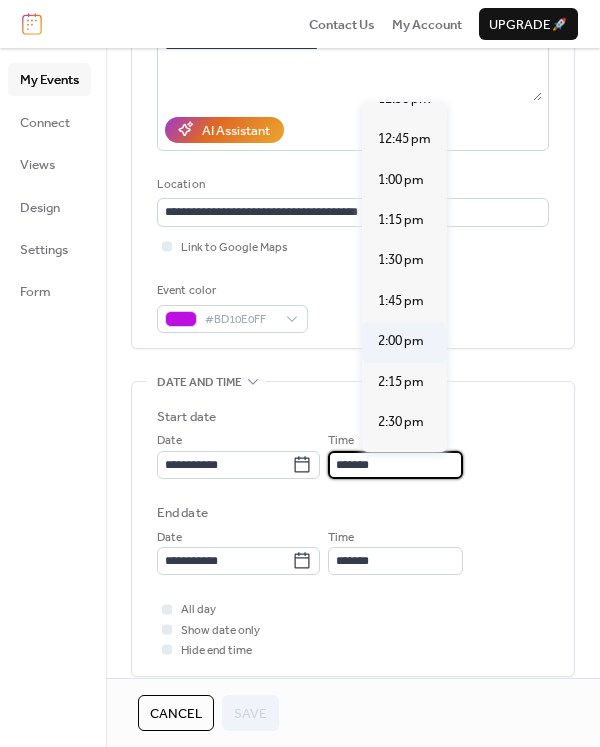scroll, scrollTop: 2028, scrollLeft: 0, axis: vertical 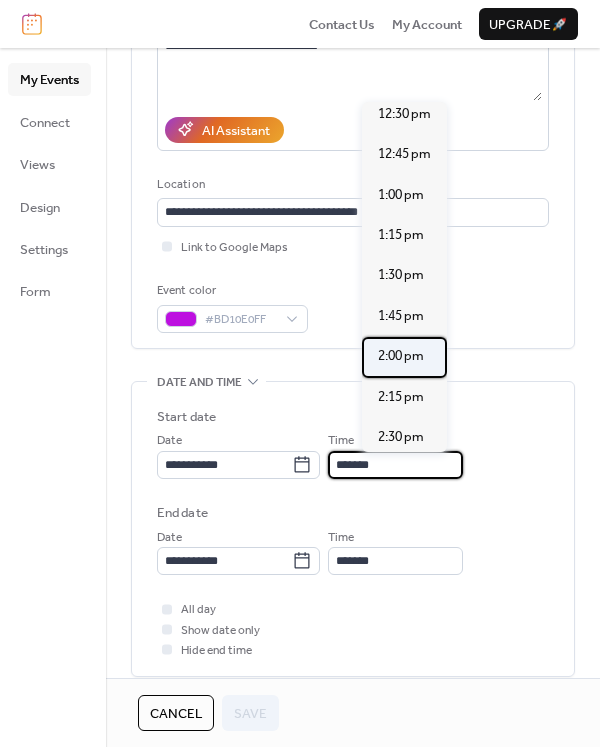 click on "2:00 pm" at bounding box center [401, 356] 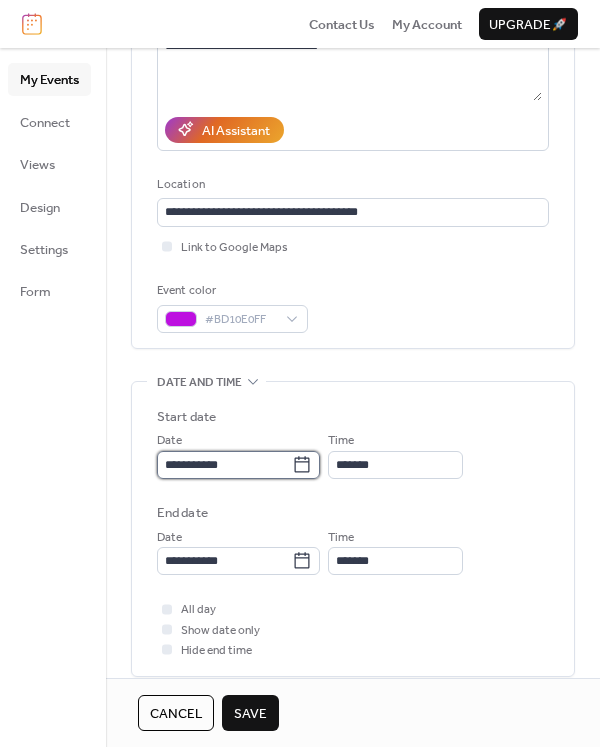 click on "**********" at bounding box center [224, 465] 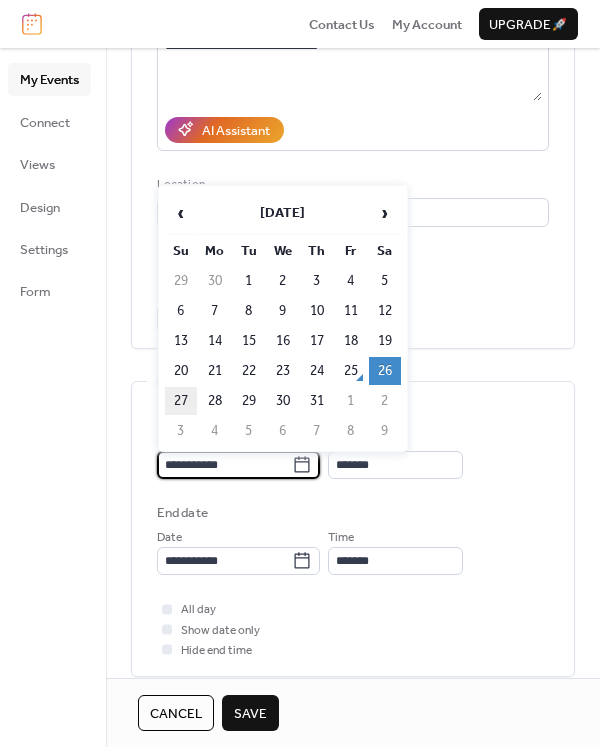 click on "27" at bounding box center (181, 401) 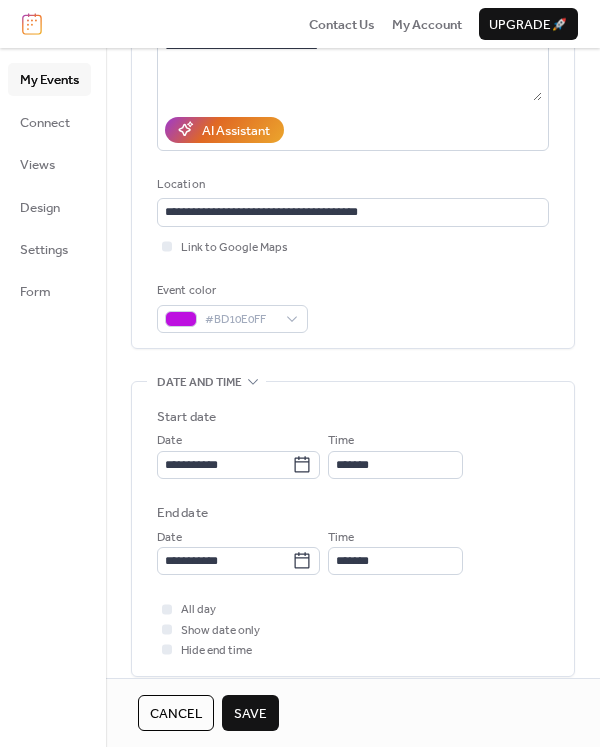 type on "**********" 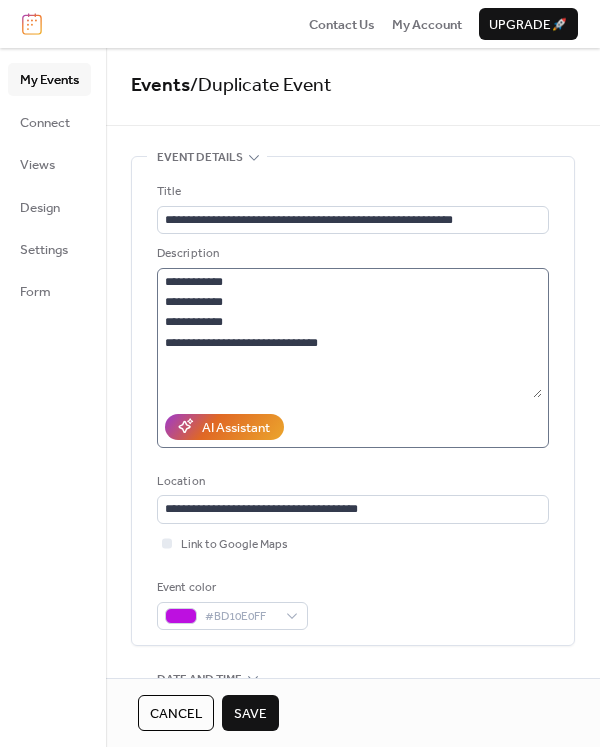 scroll, scrollTop: 2, scrollLeft: 0, axis: vertical 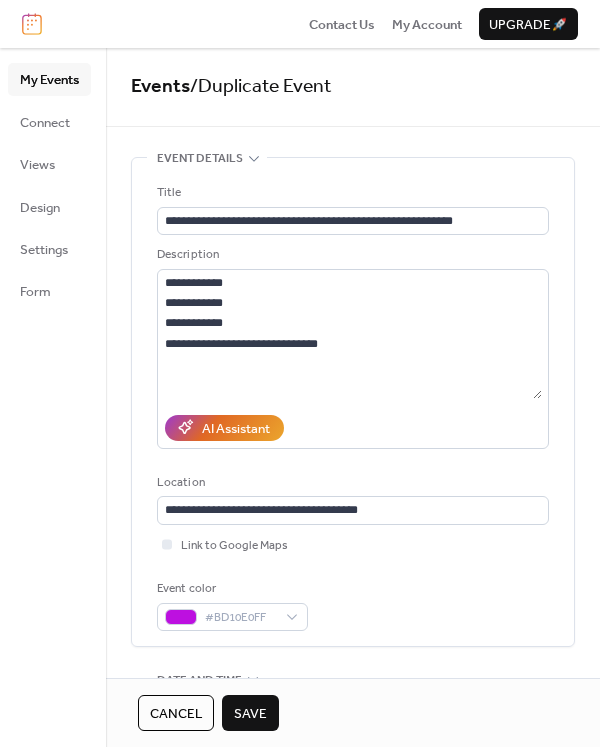 click on "Save" at bounding box center [250, 714] 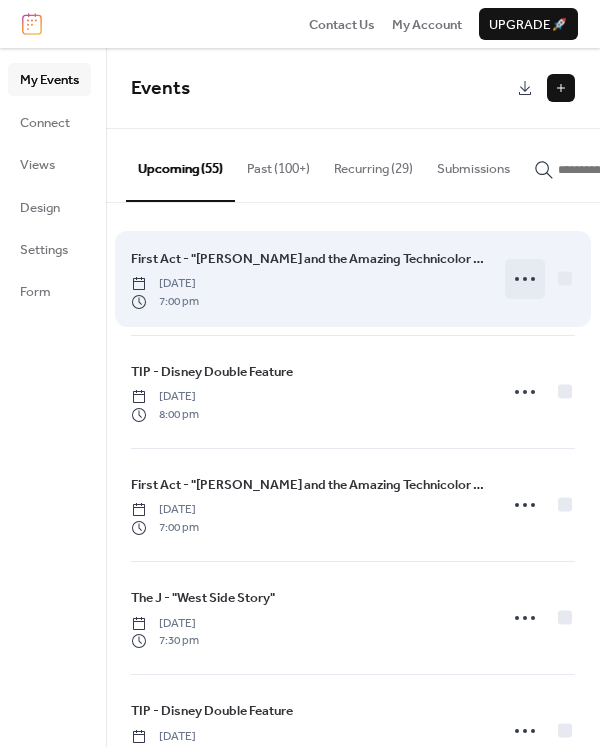click 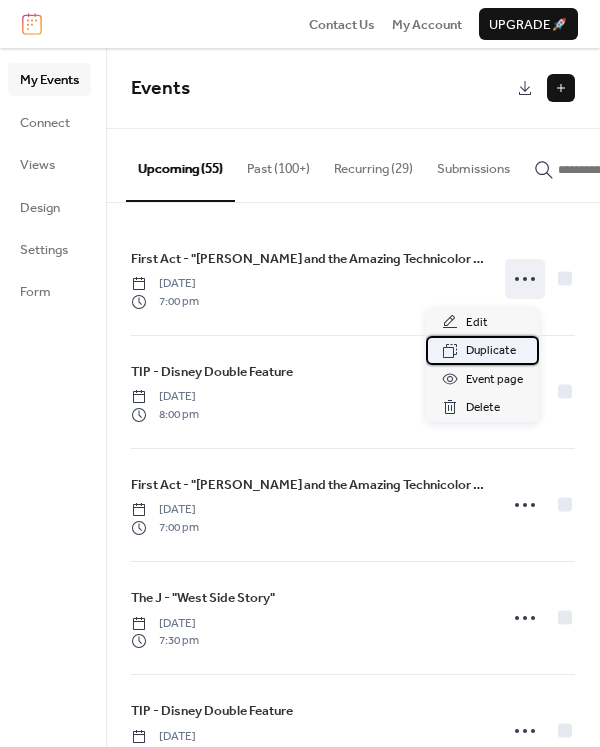 click on "Duplicate" at bounding box center (491, 351) 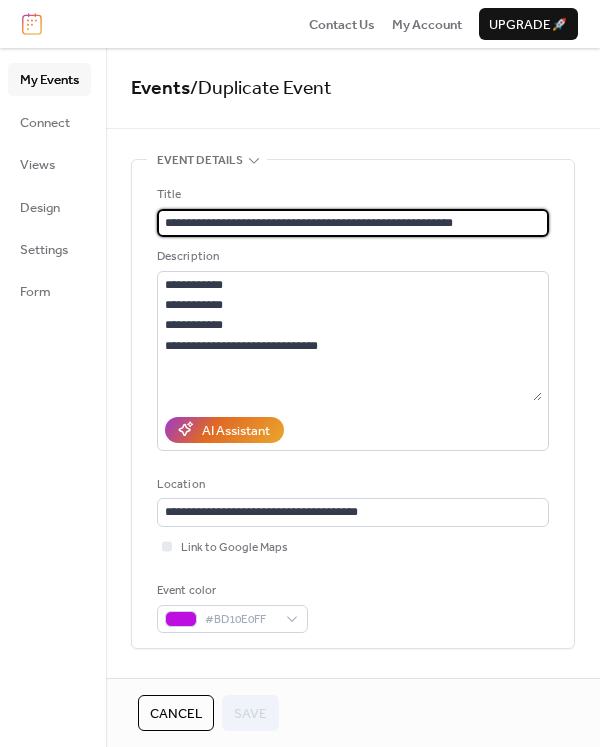 drag, startPoint x: 491, startPoint y: 223, endPoint x: 222, endPoint y: 229, distance: 269.0669 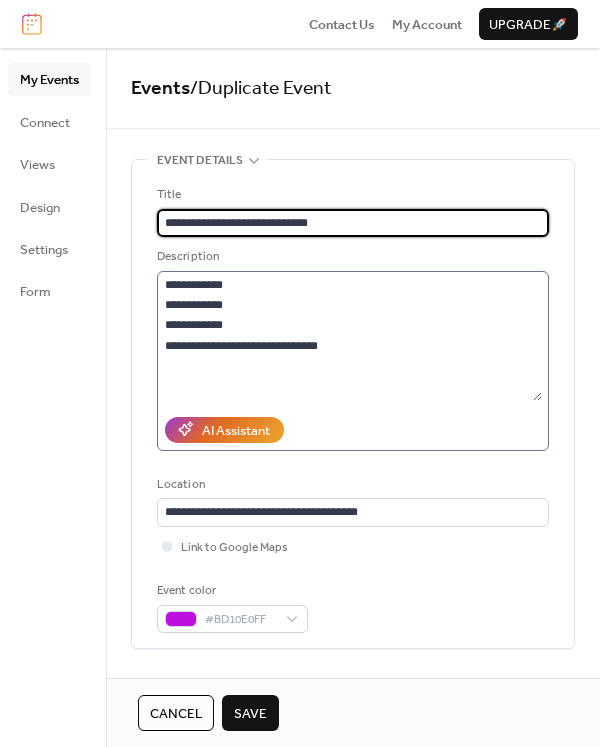 type on "**********" 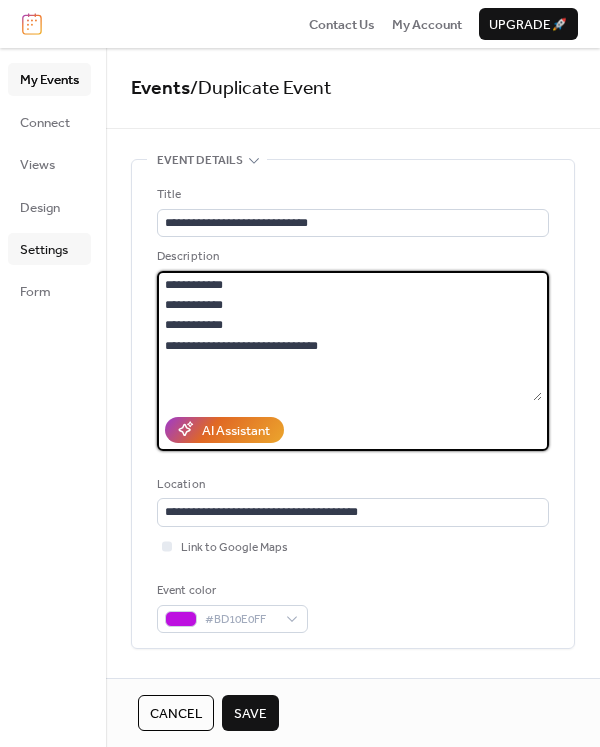 drag, startPoint x: 354, startPoint y: 341, endPoint x: 89, endPoint y: 243, distance: 282.54025 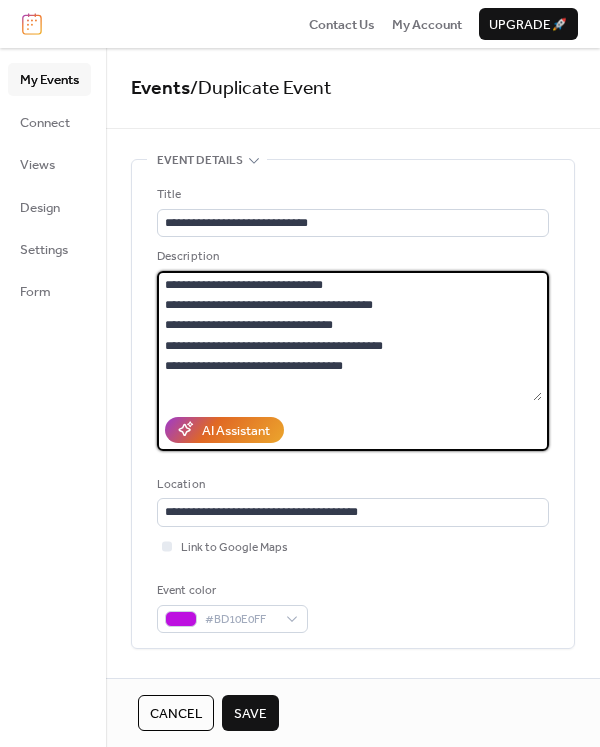 drag, startPoint x: 394, startPoint y: 307, endPoint x: 89, endPoint y: 307, distance: 305 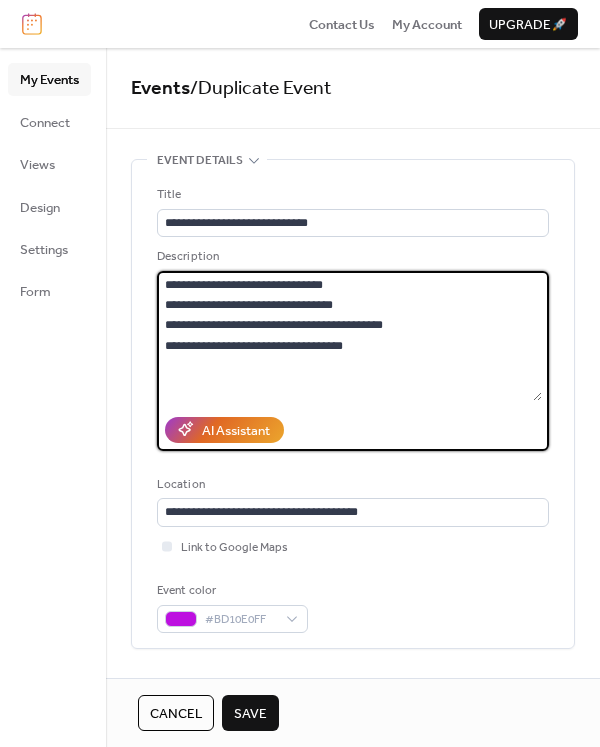 click on "**********" at bounding box center [349, 336] 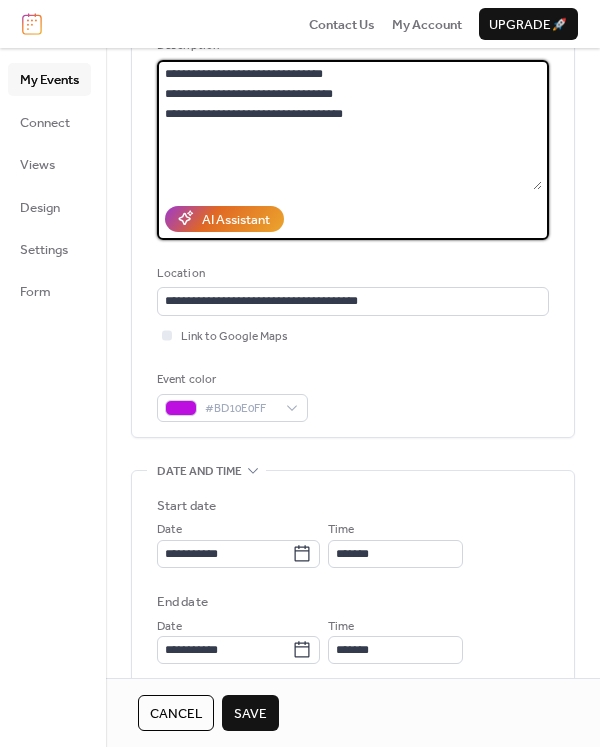 scroll, scrollTop: 209, scrollLeft: 0, axis: vertical 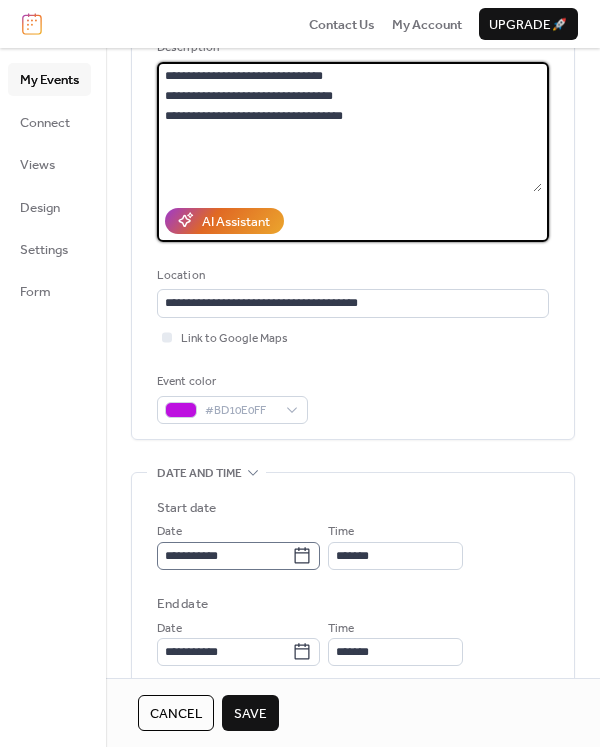type on "**********" 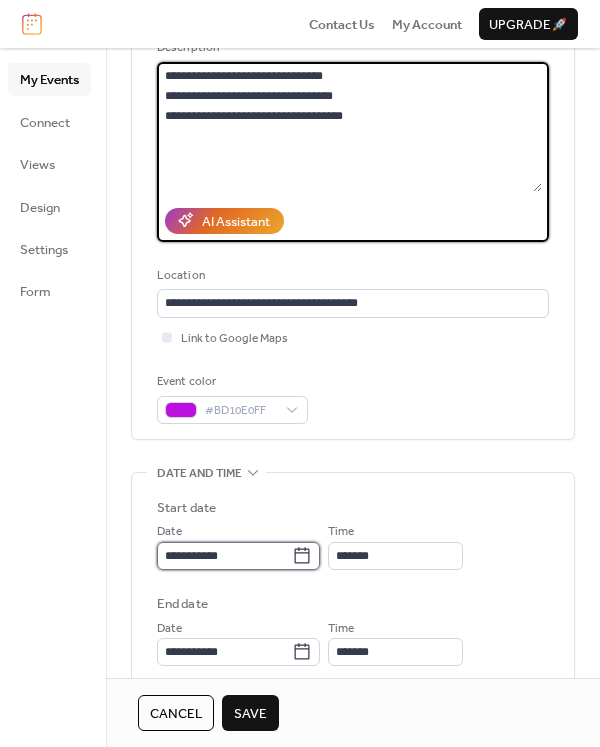 click on "**********" at bounding box center [224, 556] 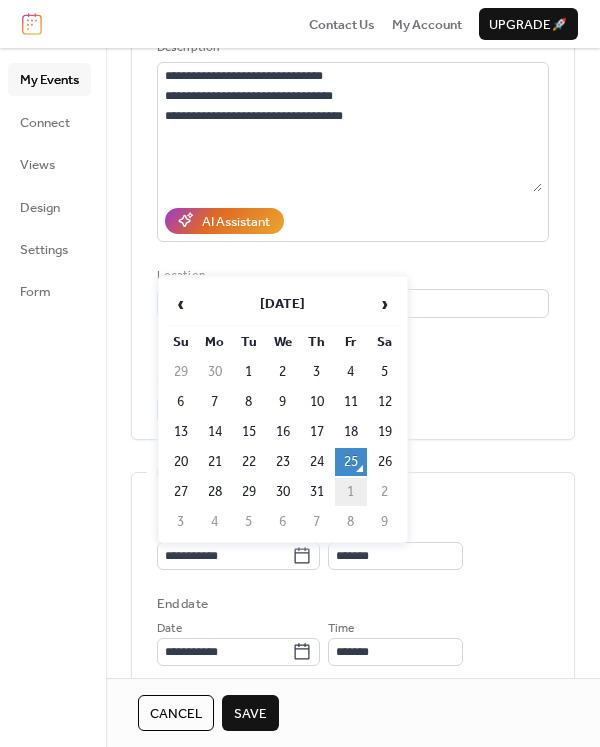 click on "1" at bounding box center (351, 492) 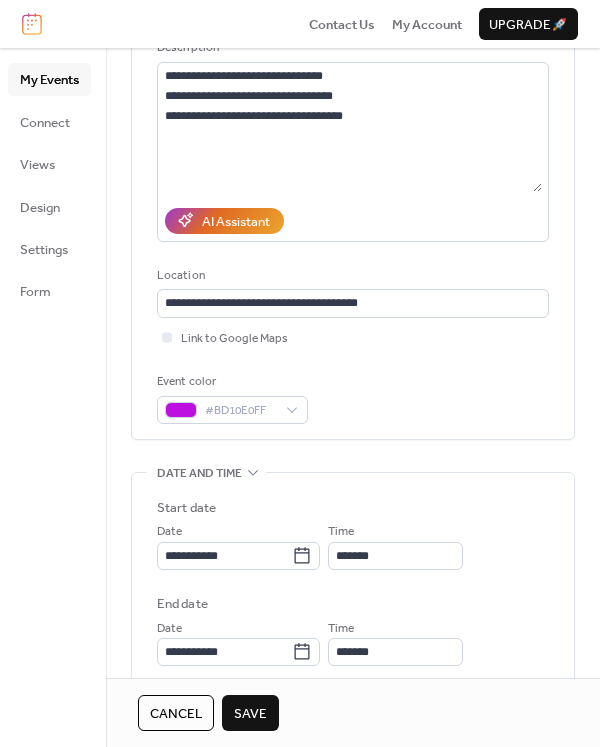 click on "Save" at bounding box center [250, 714] 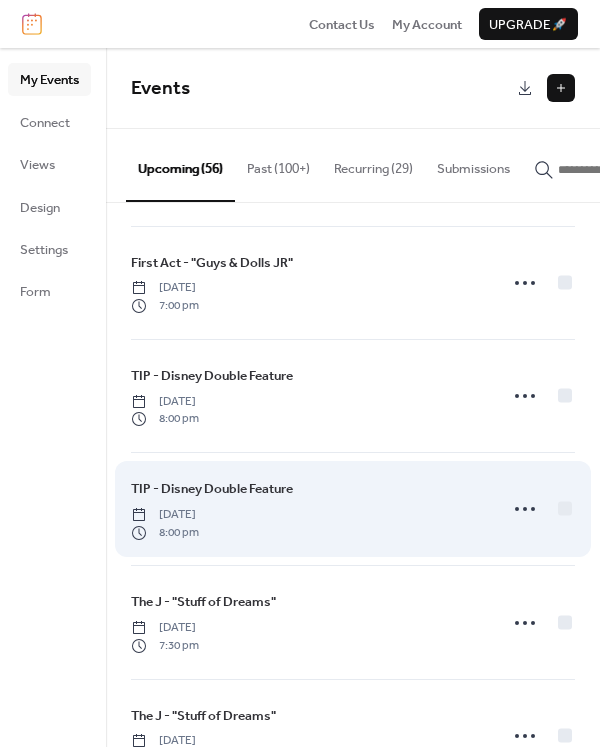 scroll, scrollTop: 1125, scrollLeft: 0, axis: vertical 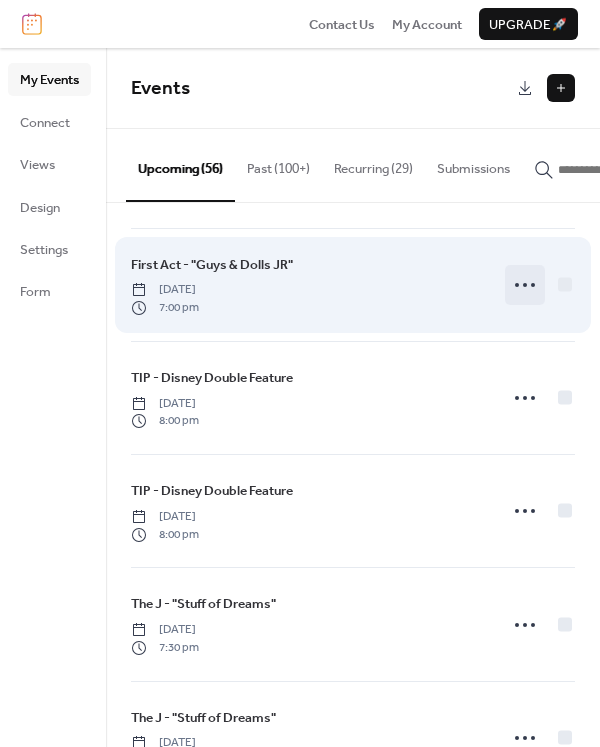 click 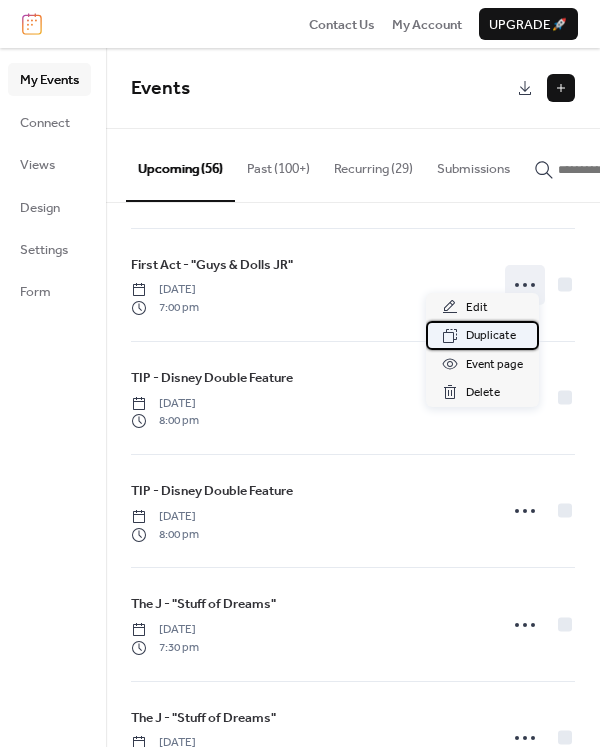click on "Duplicate" at bounding box center (491, 336) 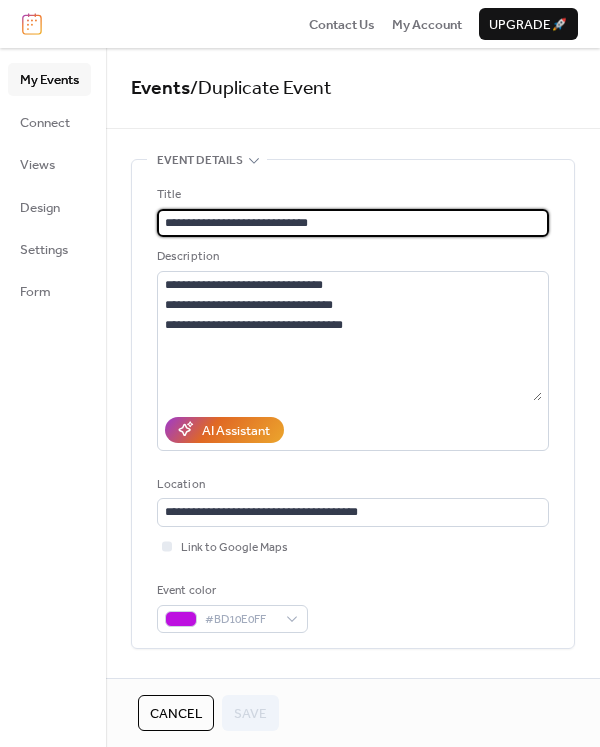 scroll, scrollTop: 5, scrollLeft: 0, axis: vertical 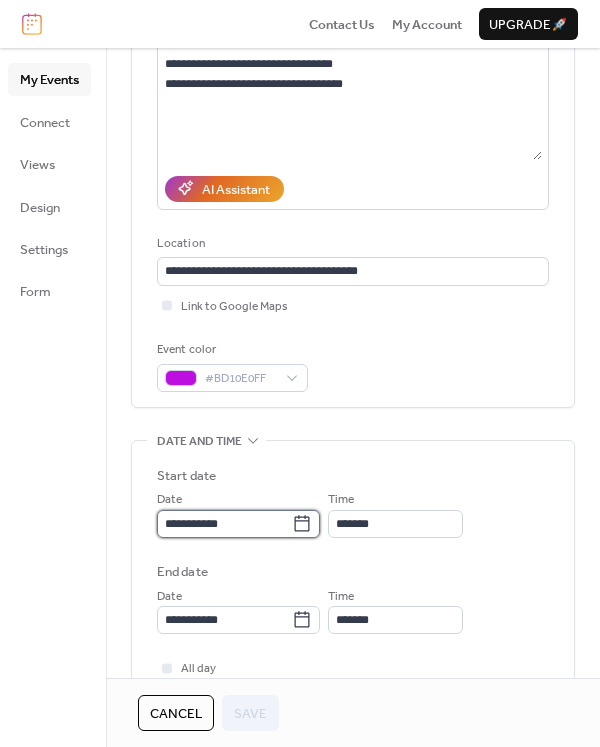 click on "**********" at bounding box center [224, 524] 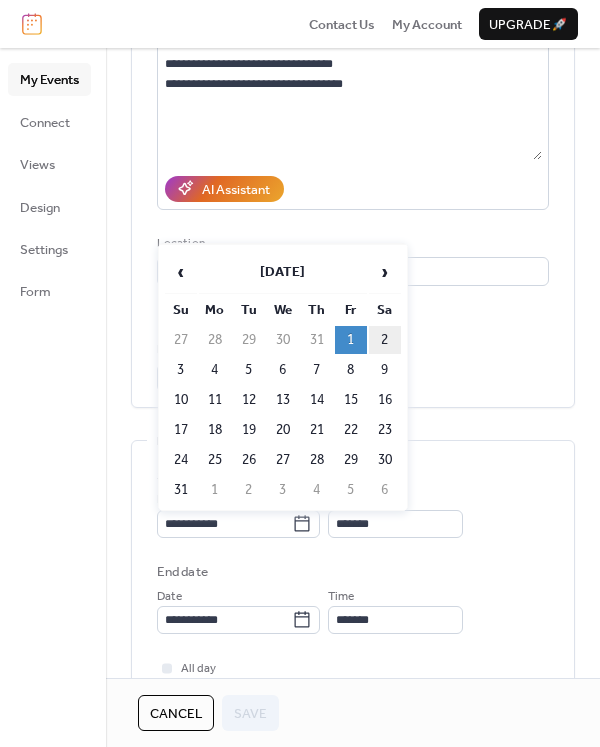 click on "2" at bounding box center (385, 340) 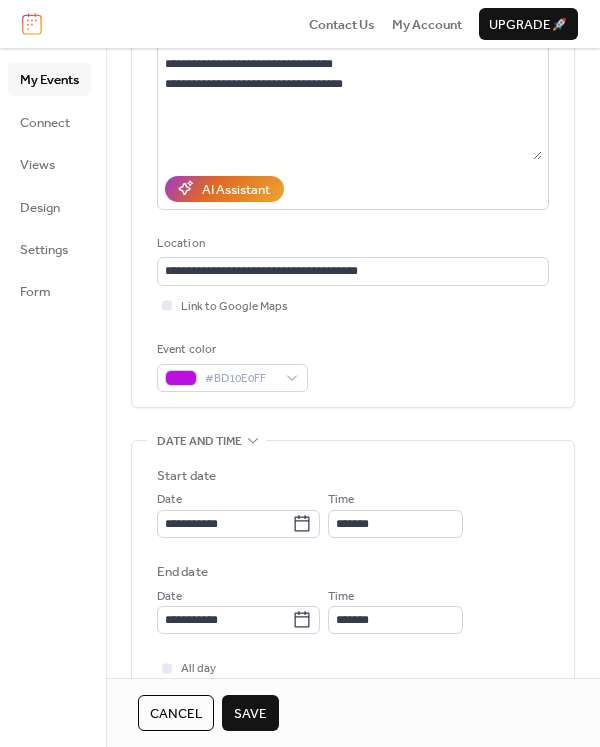 click on "Save" at bounding box center (250, 714) 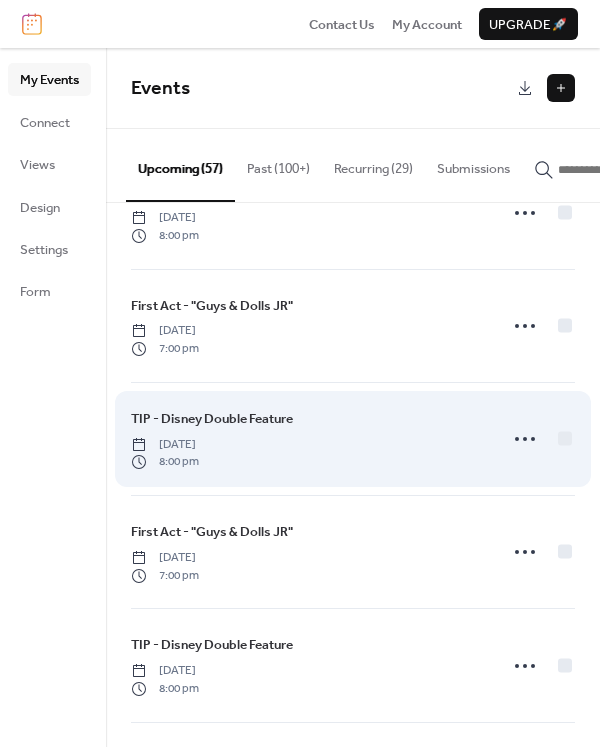 scroll, scrollTop: 1089, scrollLeft: 0, axis: vertical 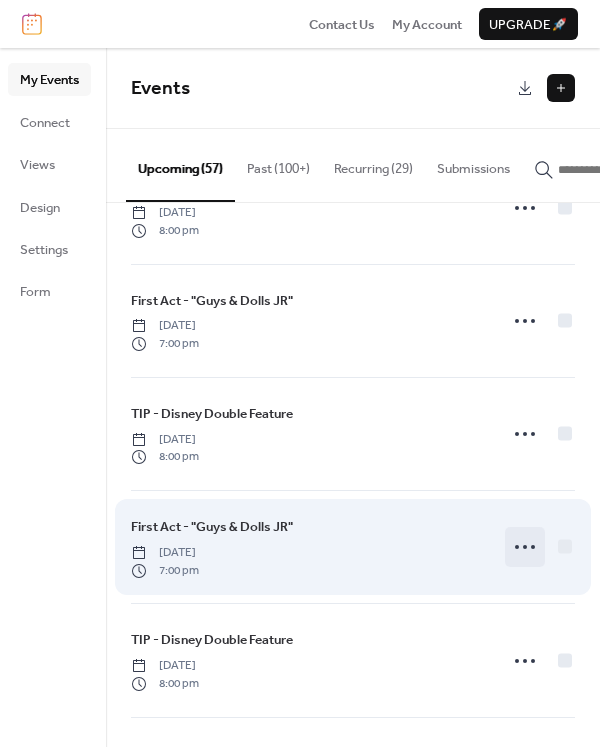 click 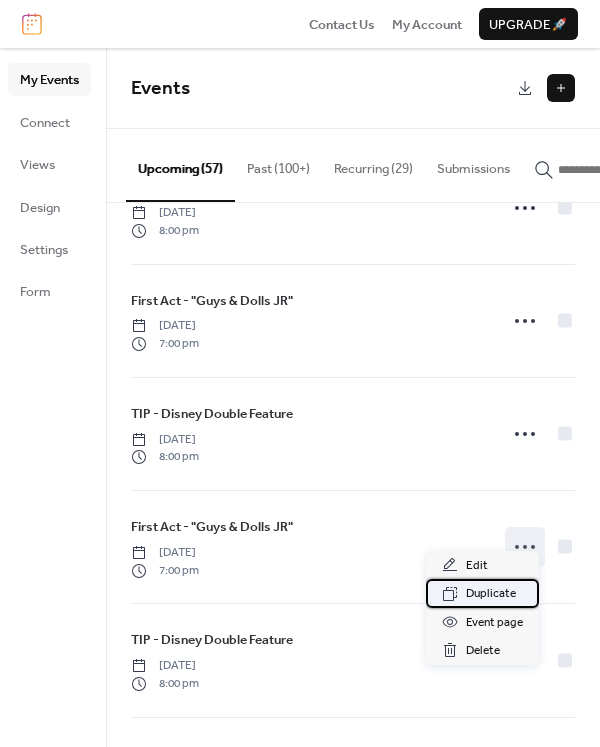 click on "Duplicate" at bounding box center [482, 593] 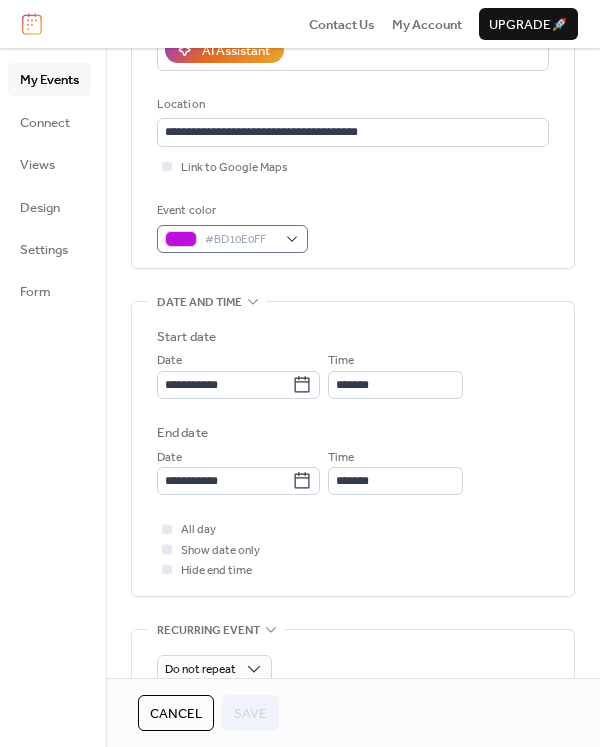 scroll, scrollTop: 417, scrollLeft: 0, axis: vertical 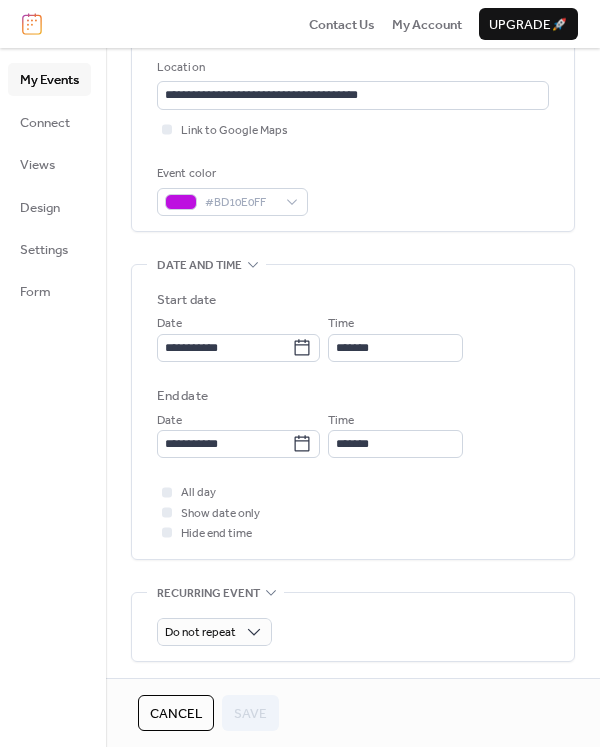click on "**********" at bounding box center (353, 374) 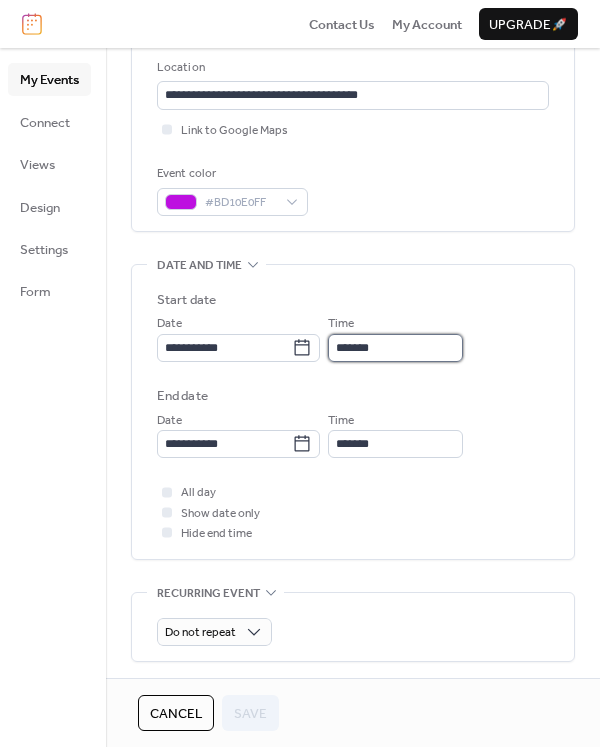 click on "*******" at bounding box center [395, 348] 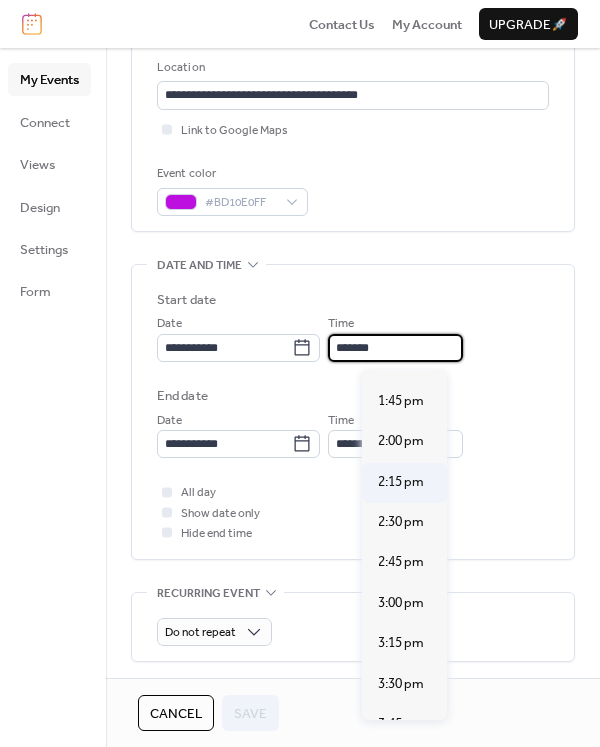scroll, scrollTop: 2146, scrollLeft: 0, axis: vertical 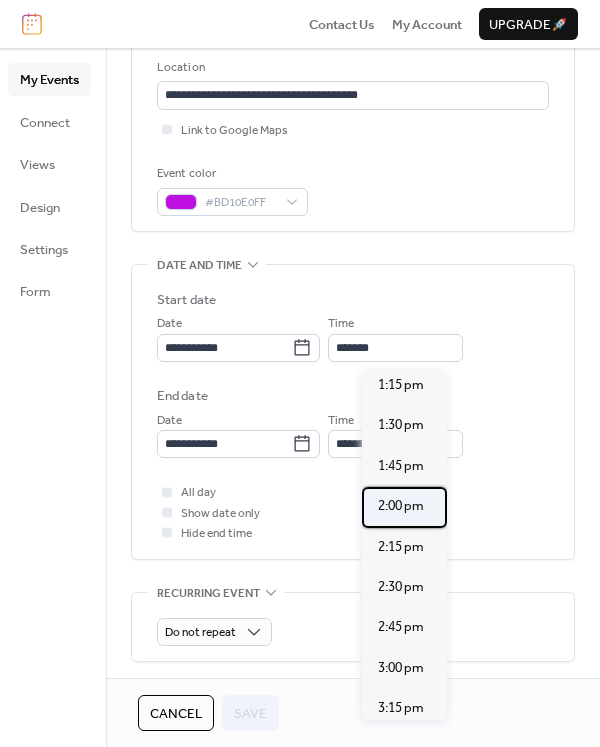 click on "2:00 pm" at bounding box center (401, 506) 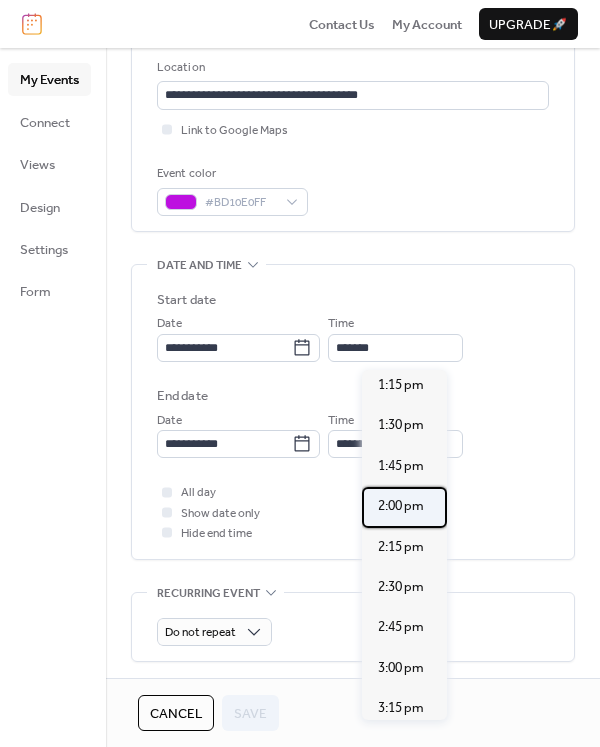 type on "*******" 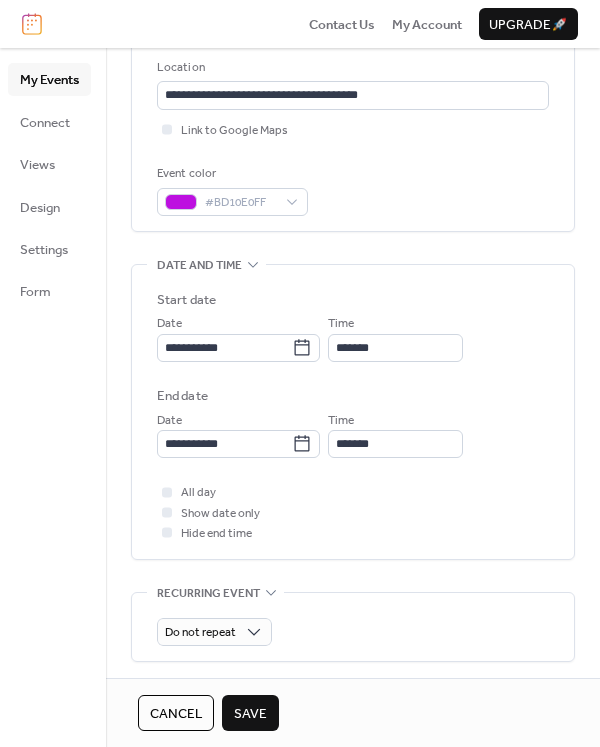 click on "Save" at bounding box center [250, 714] 